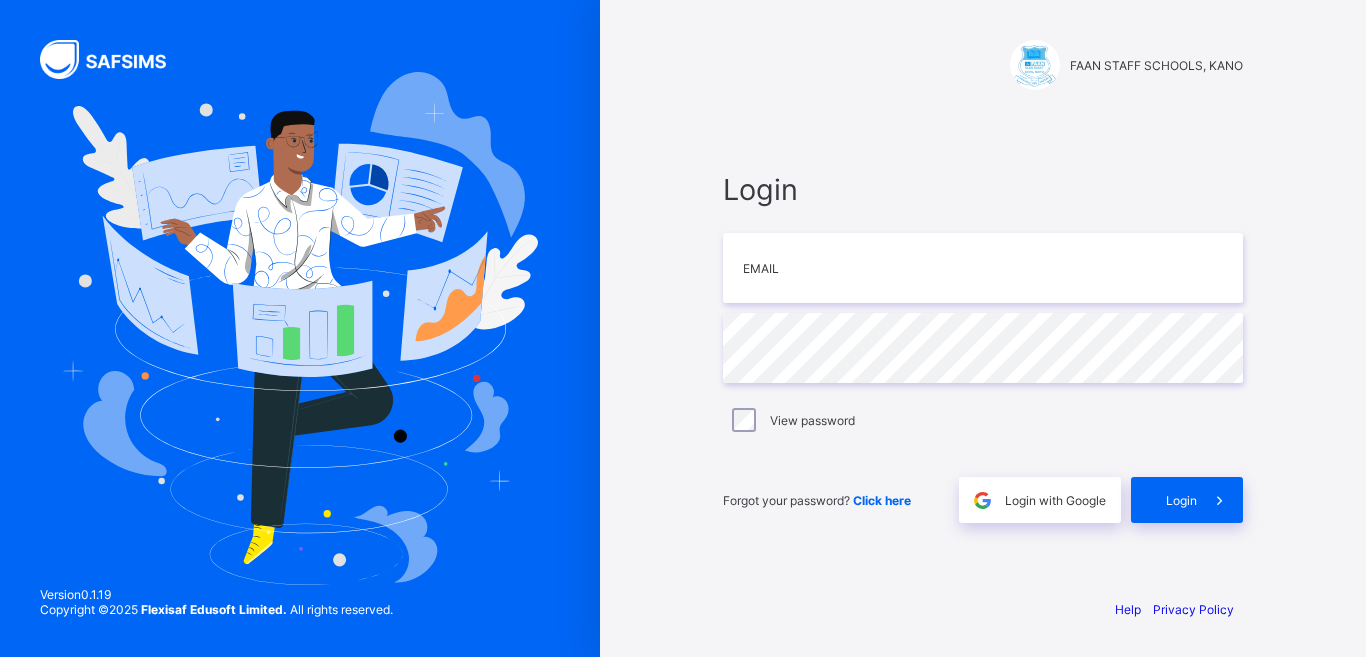 scroll, scrollTop: 0, scrollLeft: 0, axis: both 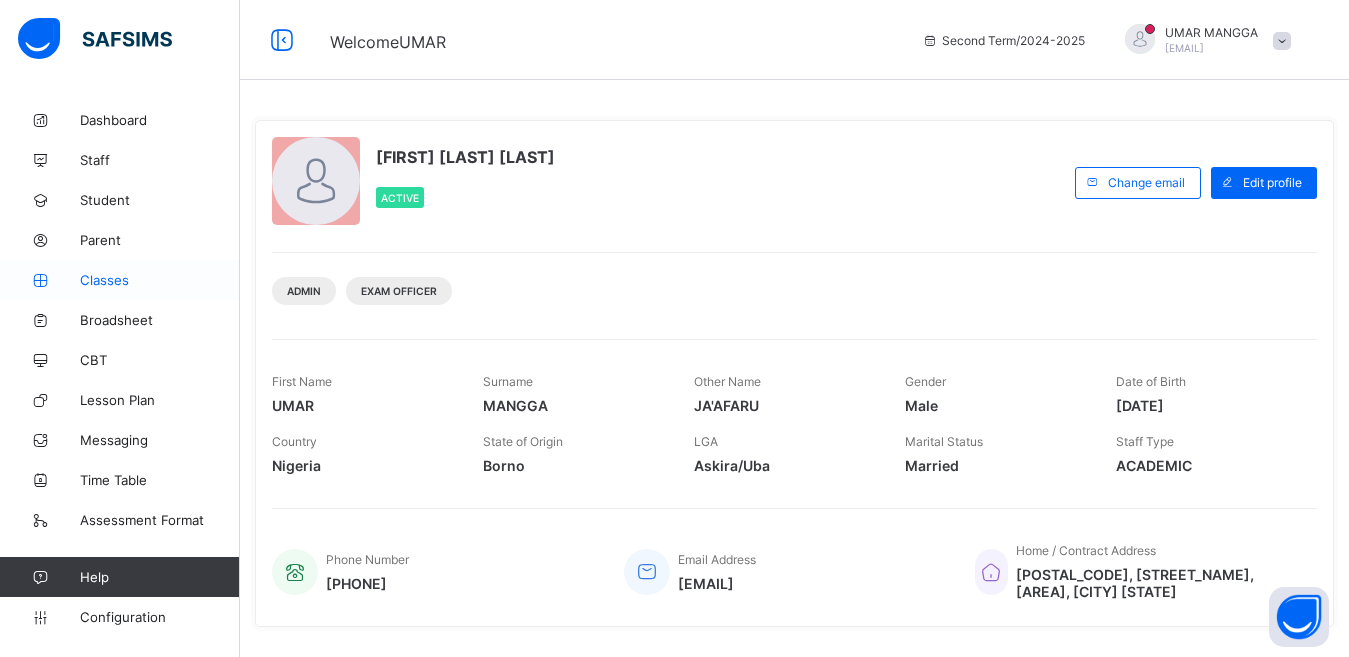 click on "Classes" at bounding box center (160, 280) 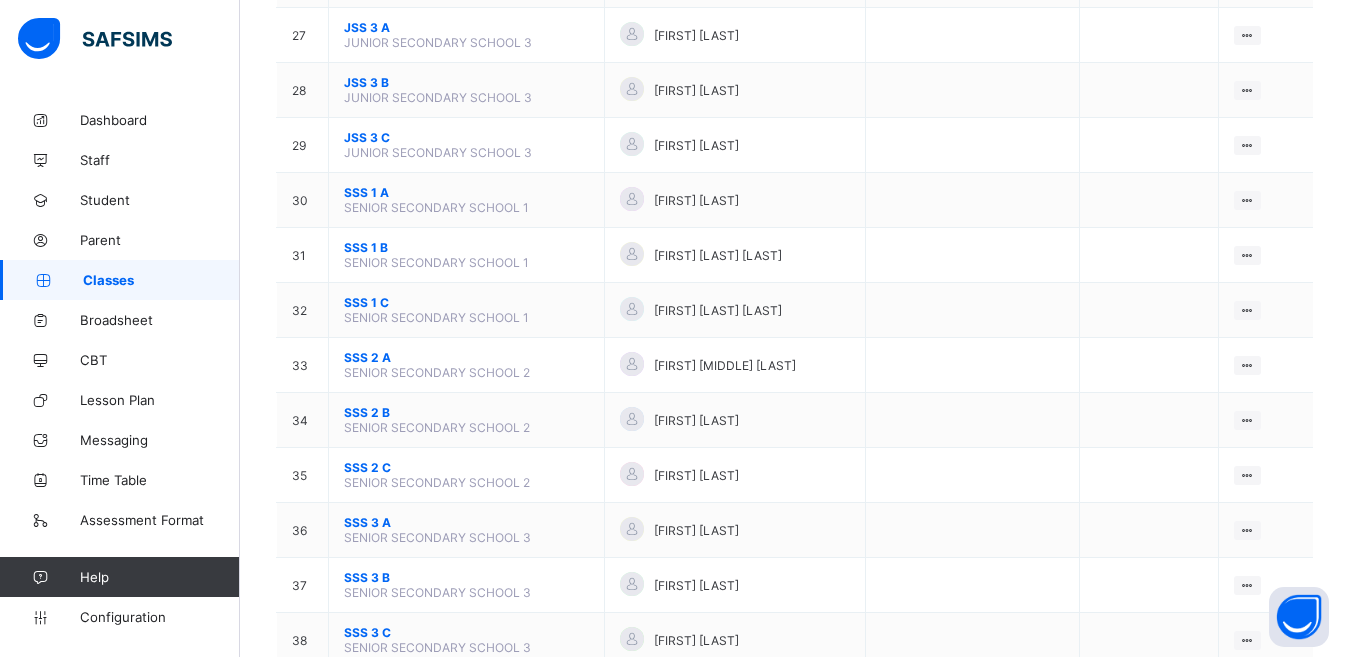 scroll, scrollTop: 1718, scrollLeft: 0, axis: vertical 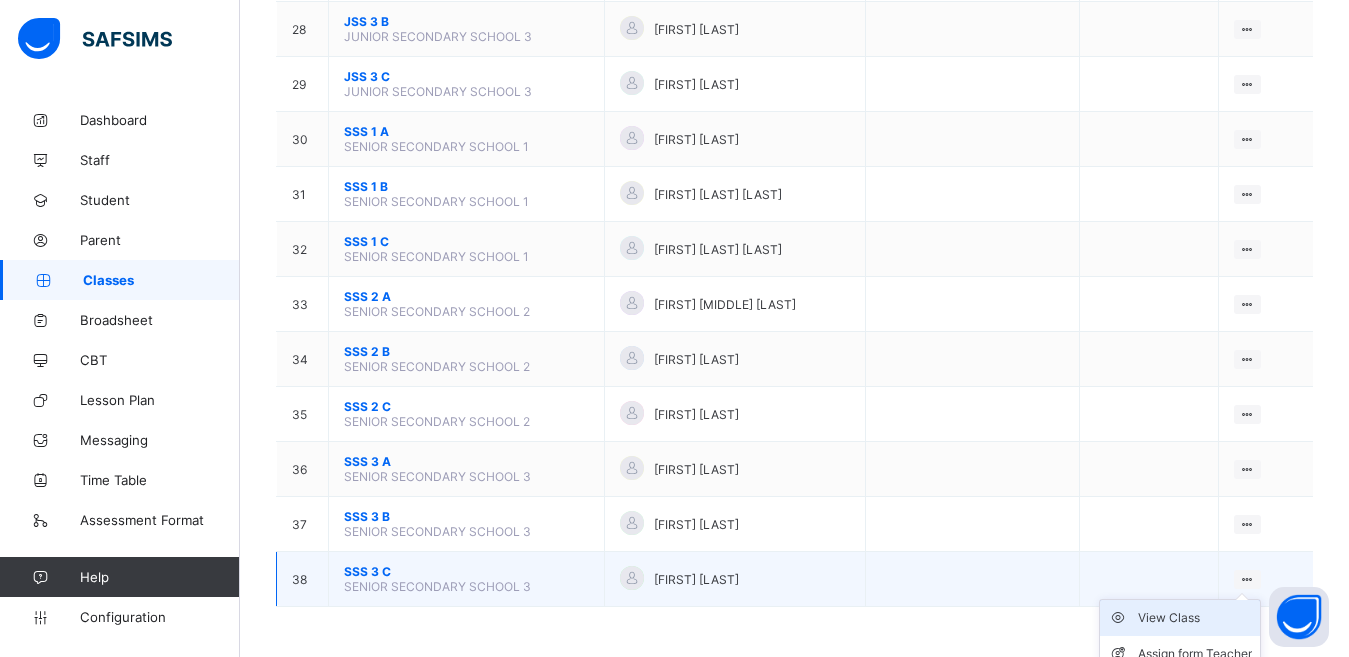 click on "View Class" at bounding box center (1195, 618) 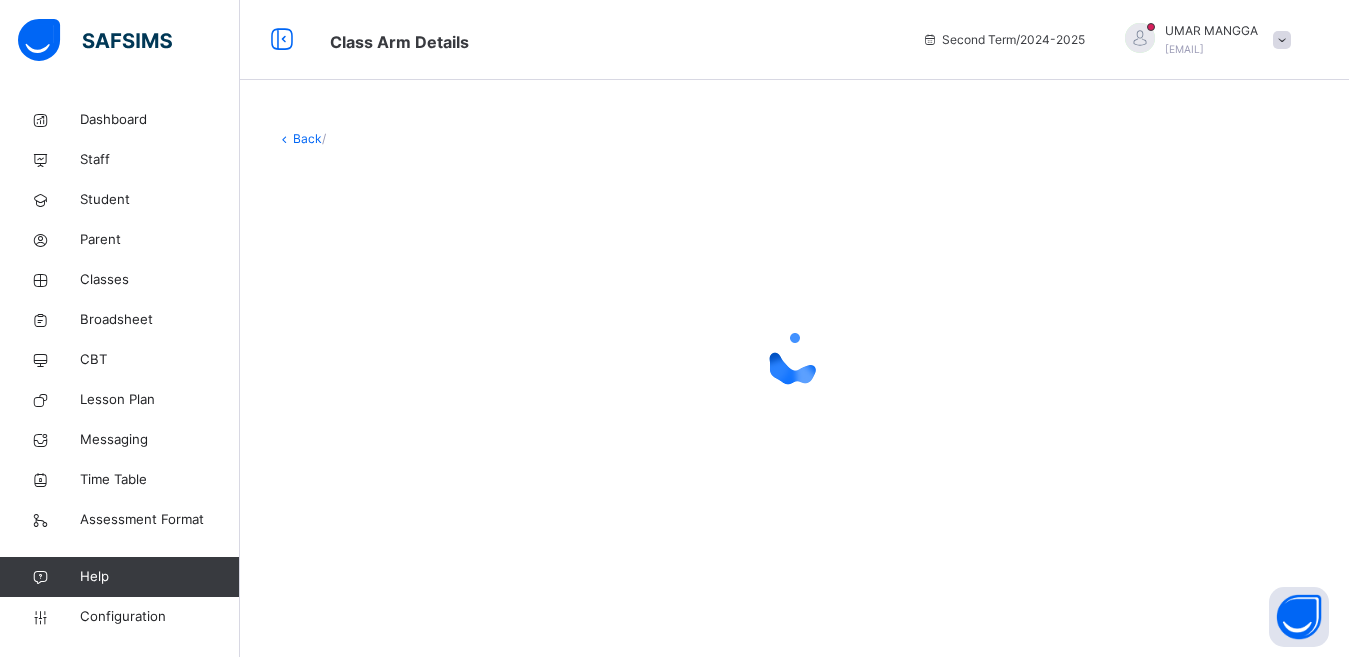 scroll, scrollTop: 0, scrollLeft: 0, axis: both 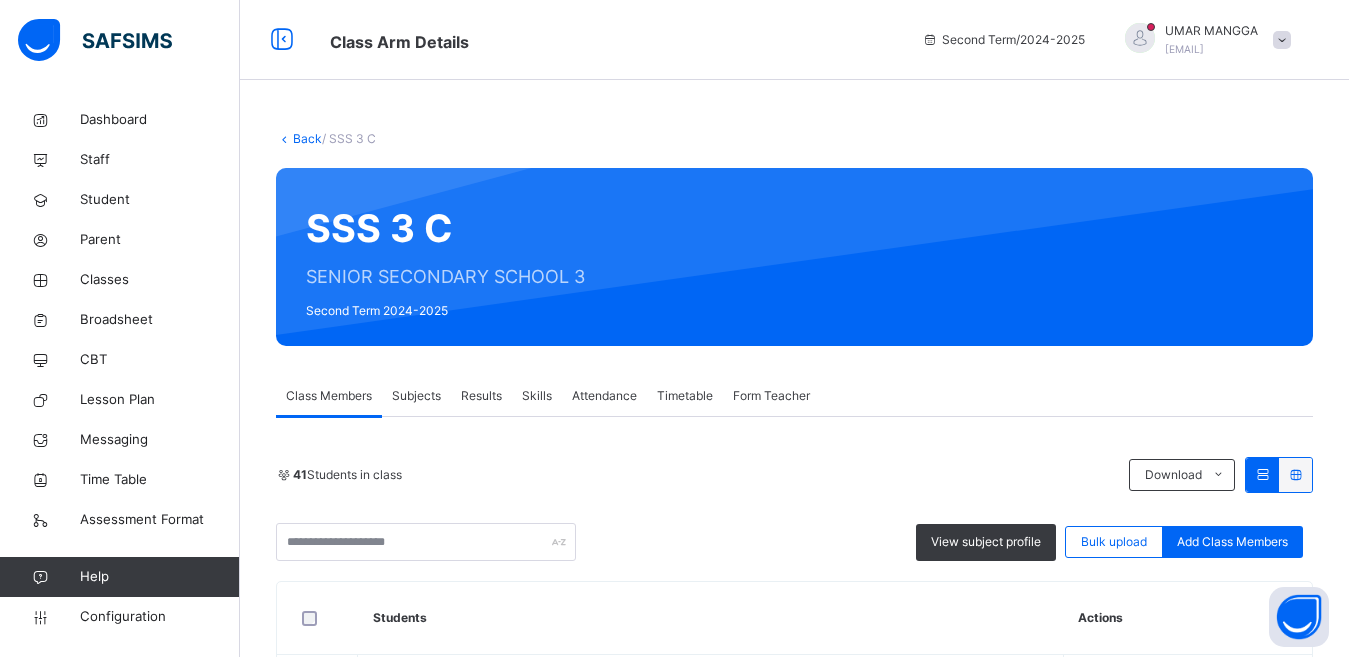 click on "Subjects" at bounding box center (416, 396) 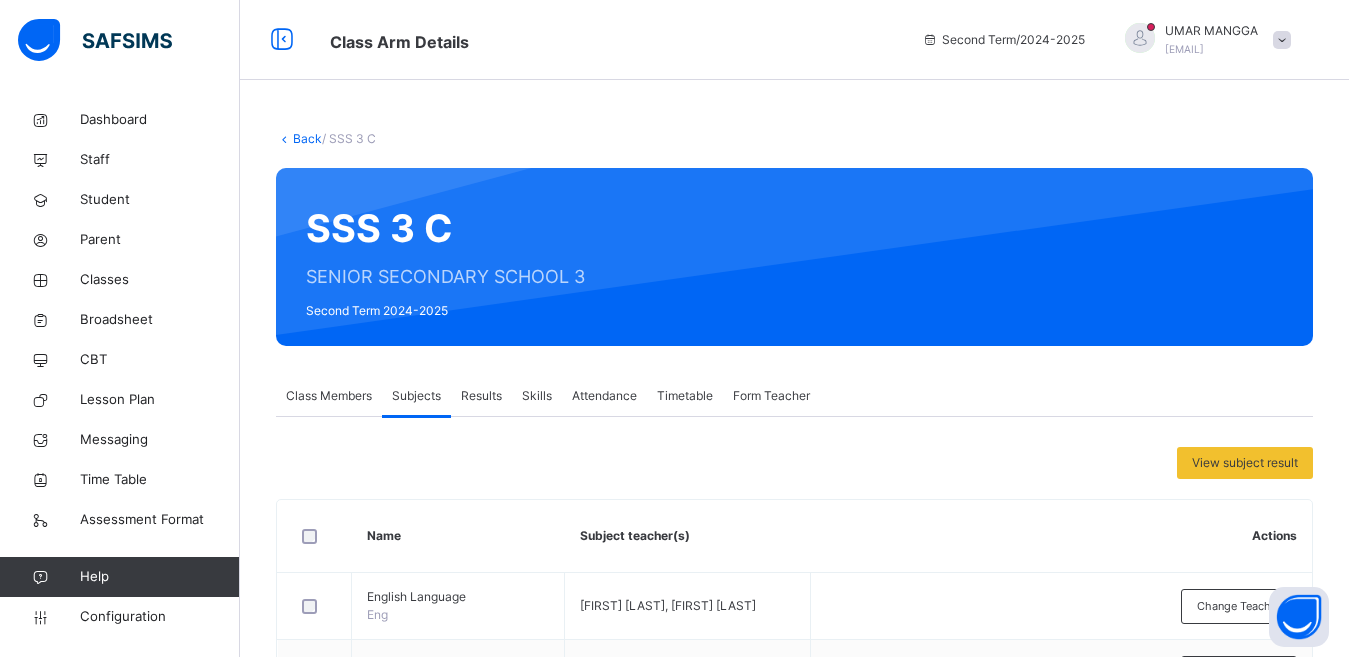 scroll, scrollTop: 972, scrollLeft: 0, axis: vertical 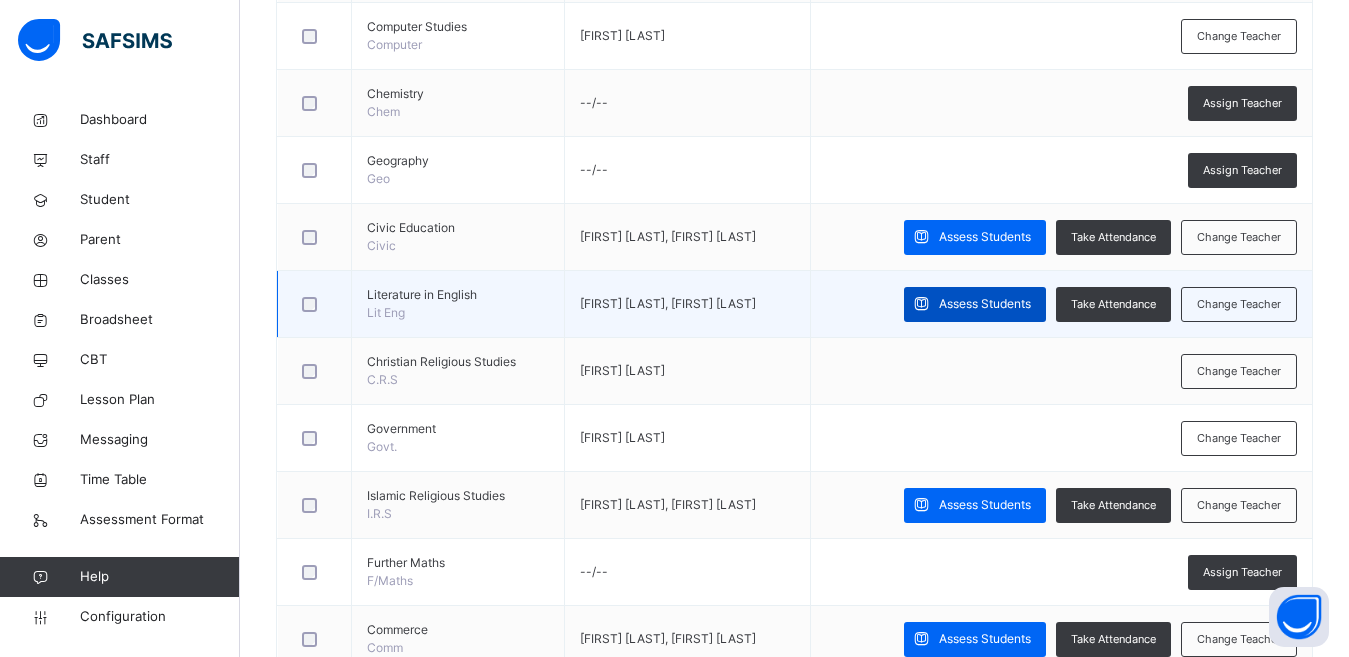 click on "Assess Students" at bounding box center [985, 304] 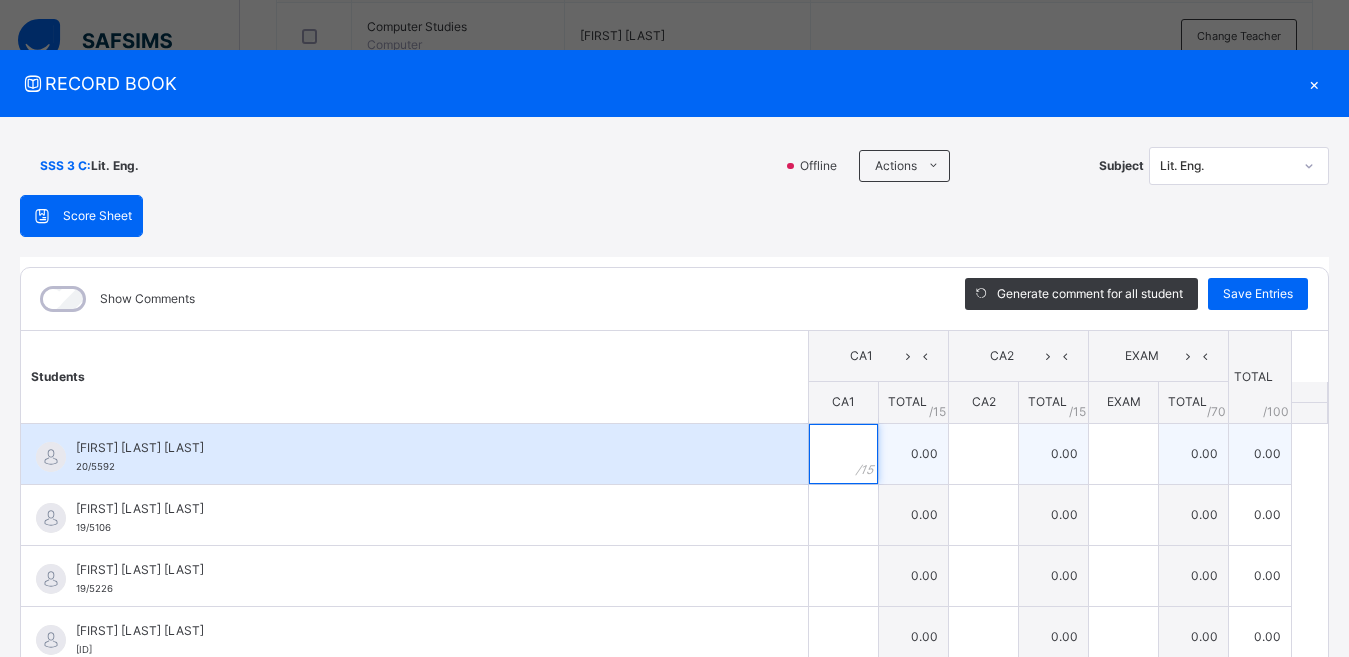 click at bounding box center [843, 454] 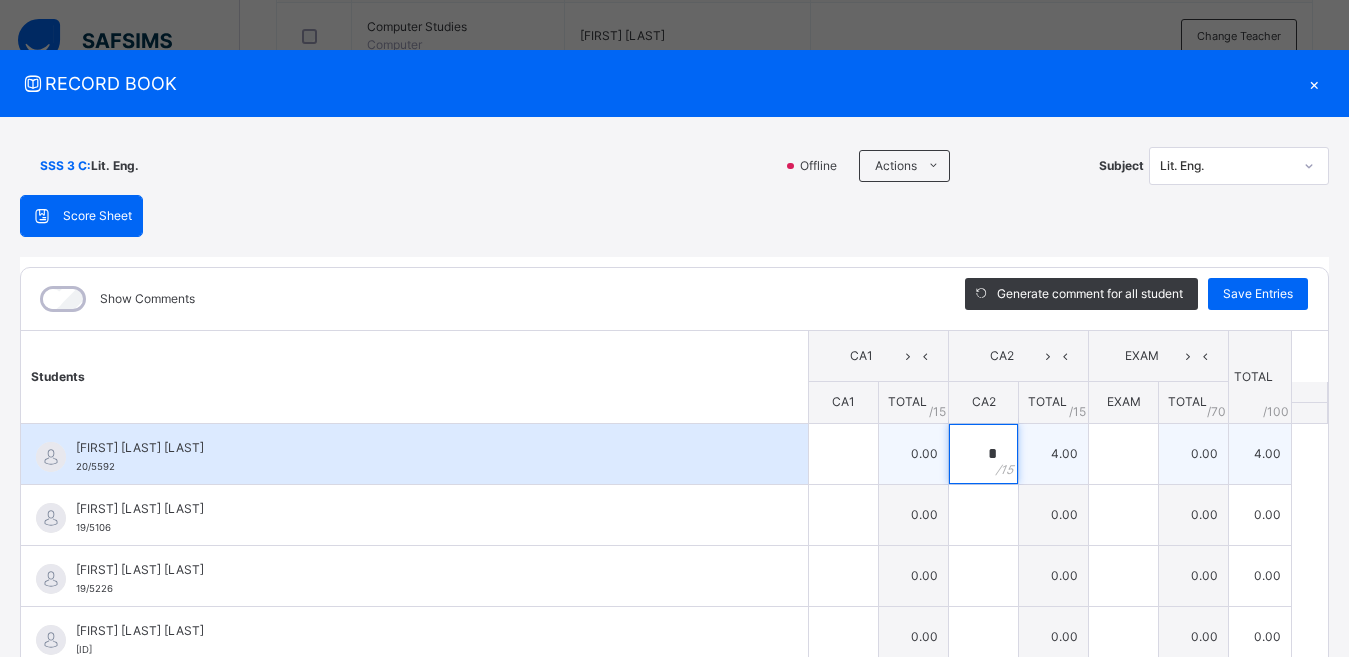 type on "*" 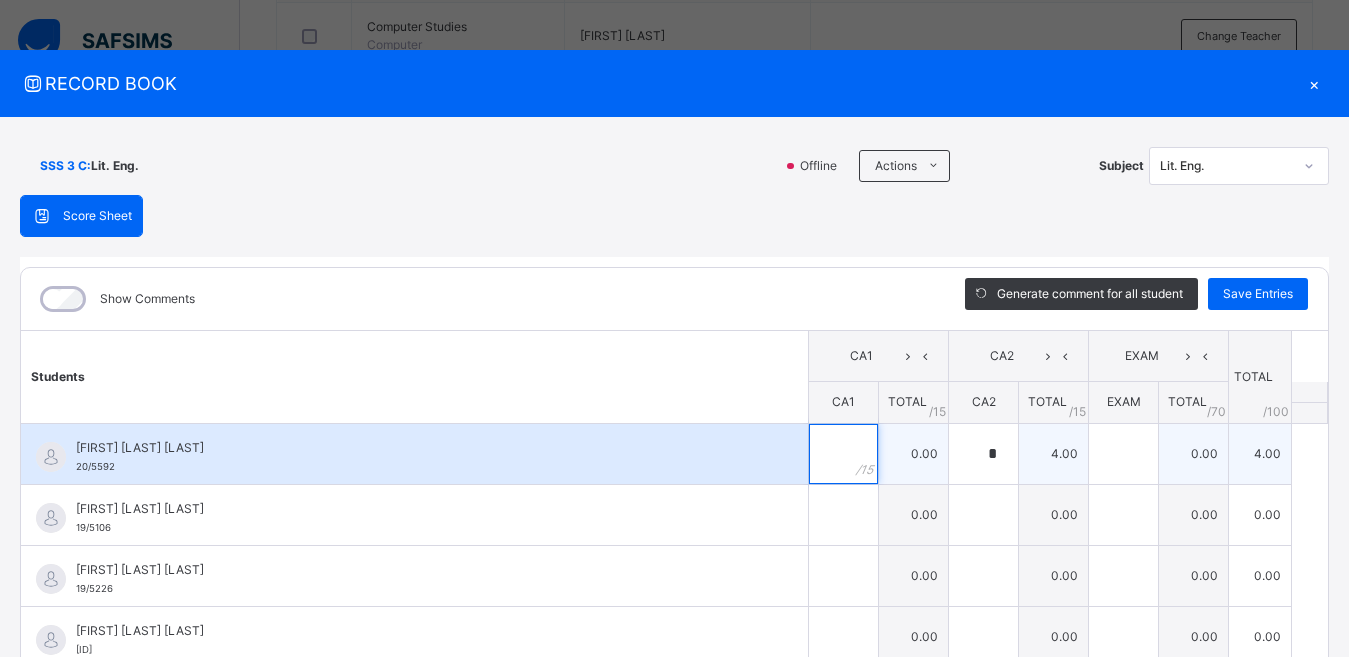 click at bounding box center [843, 454] 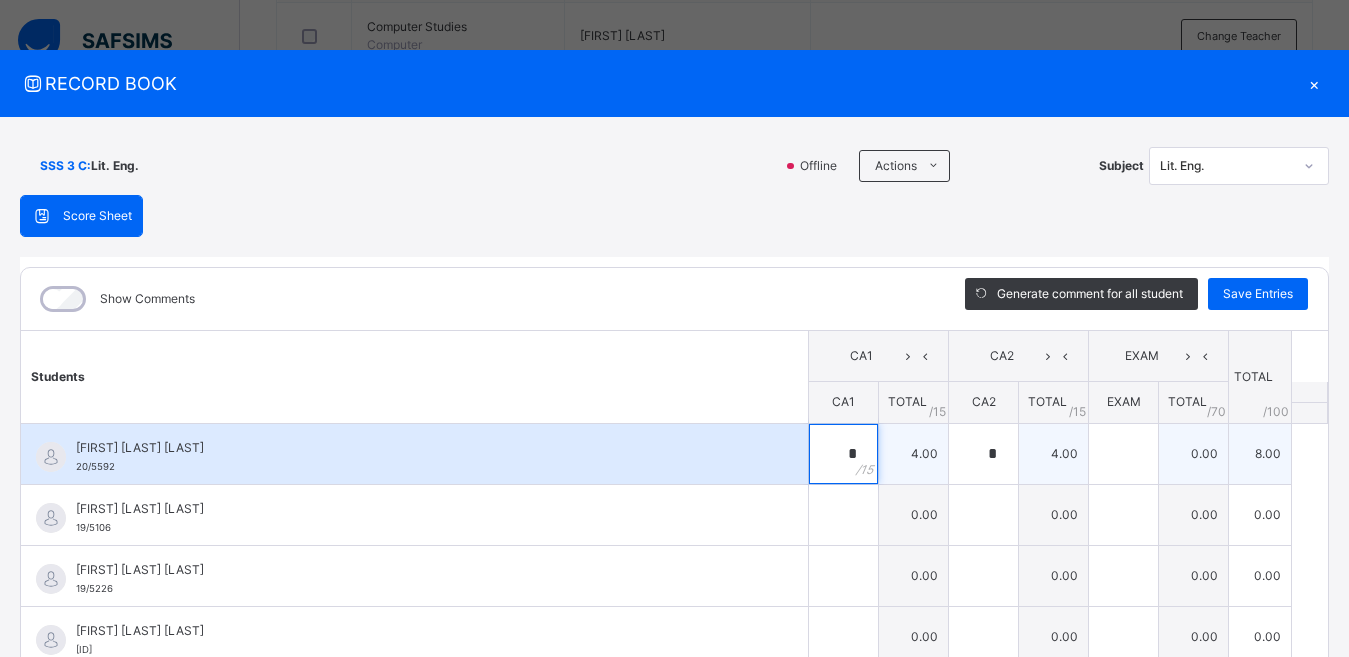 type on "*" 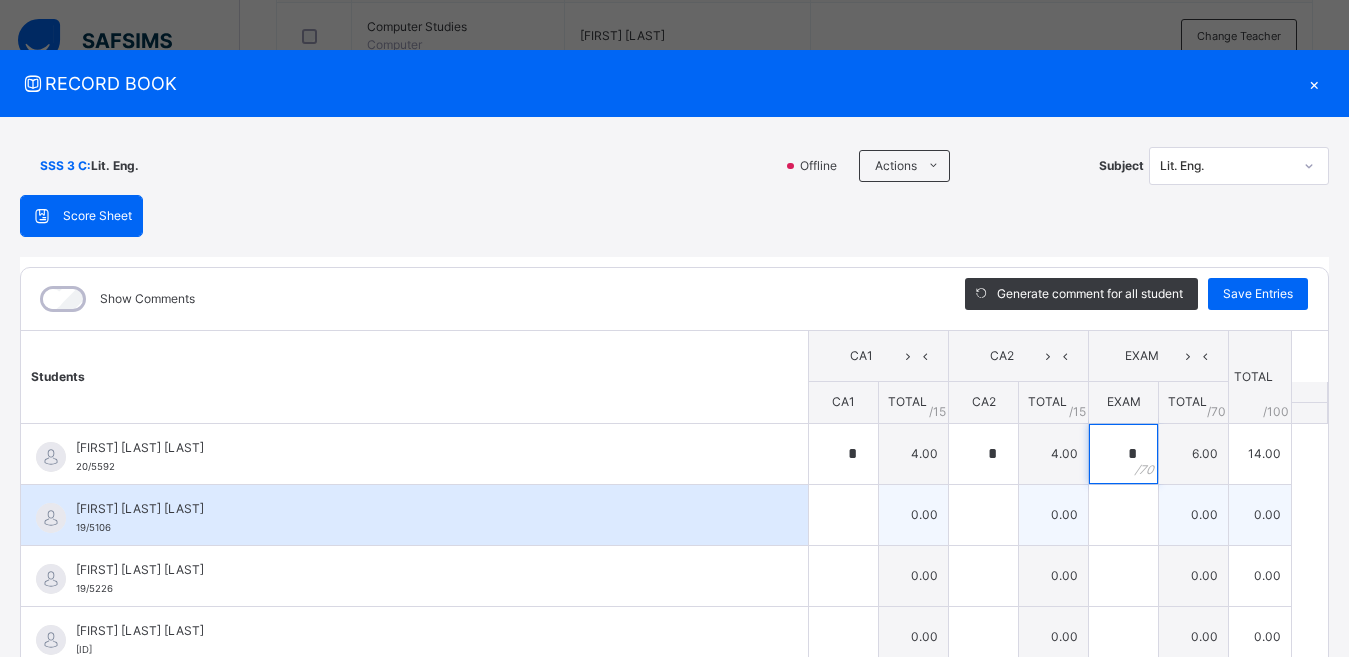 type on "*" 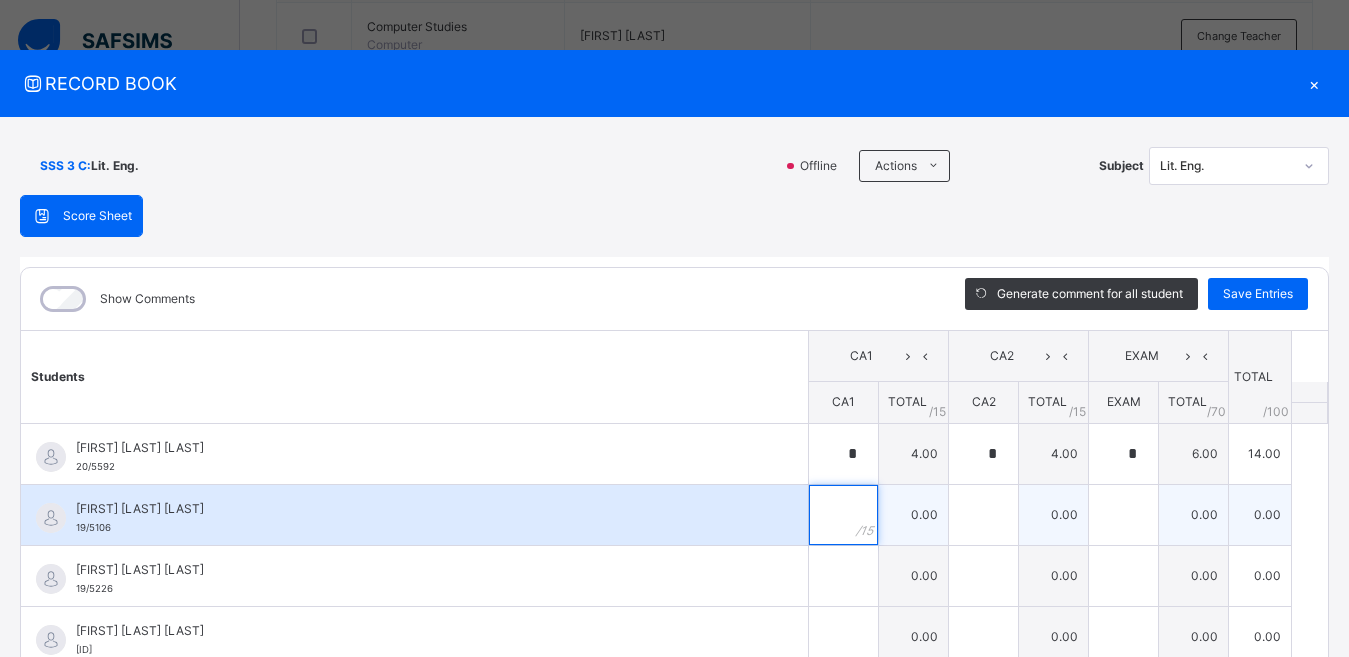 click at bounding box center (843, 515) 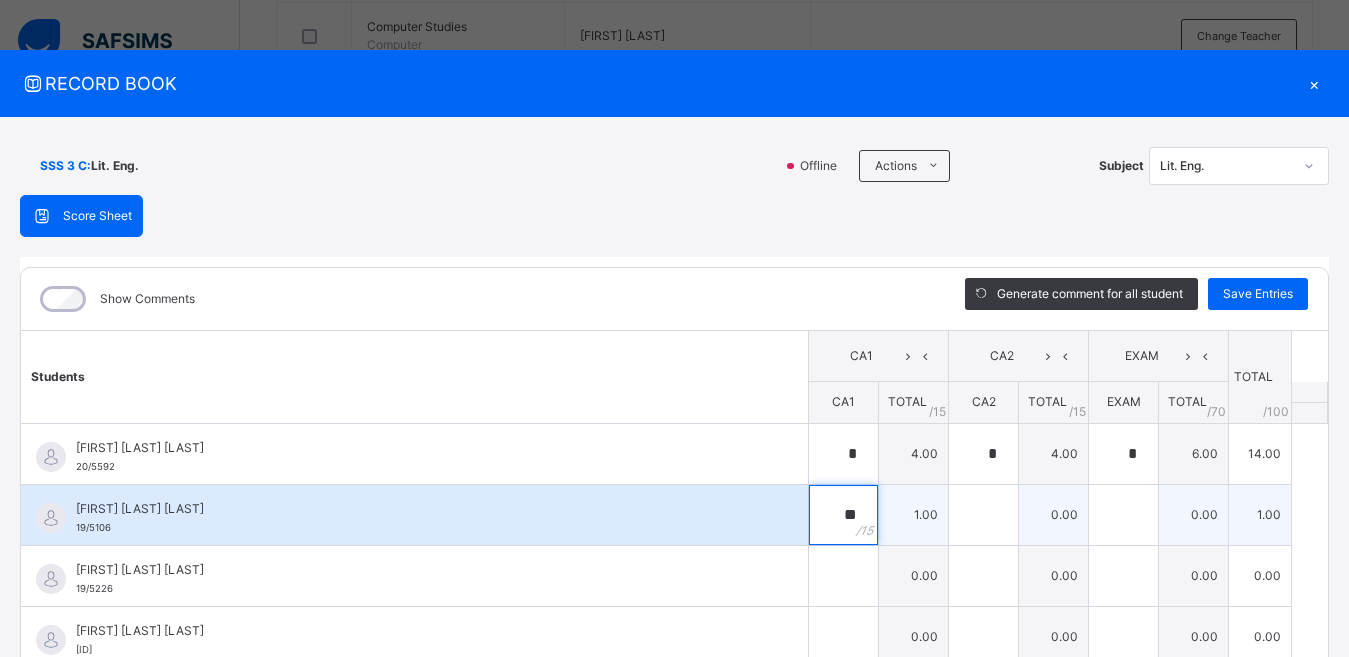 type on "**" 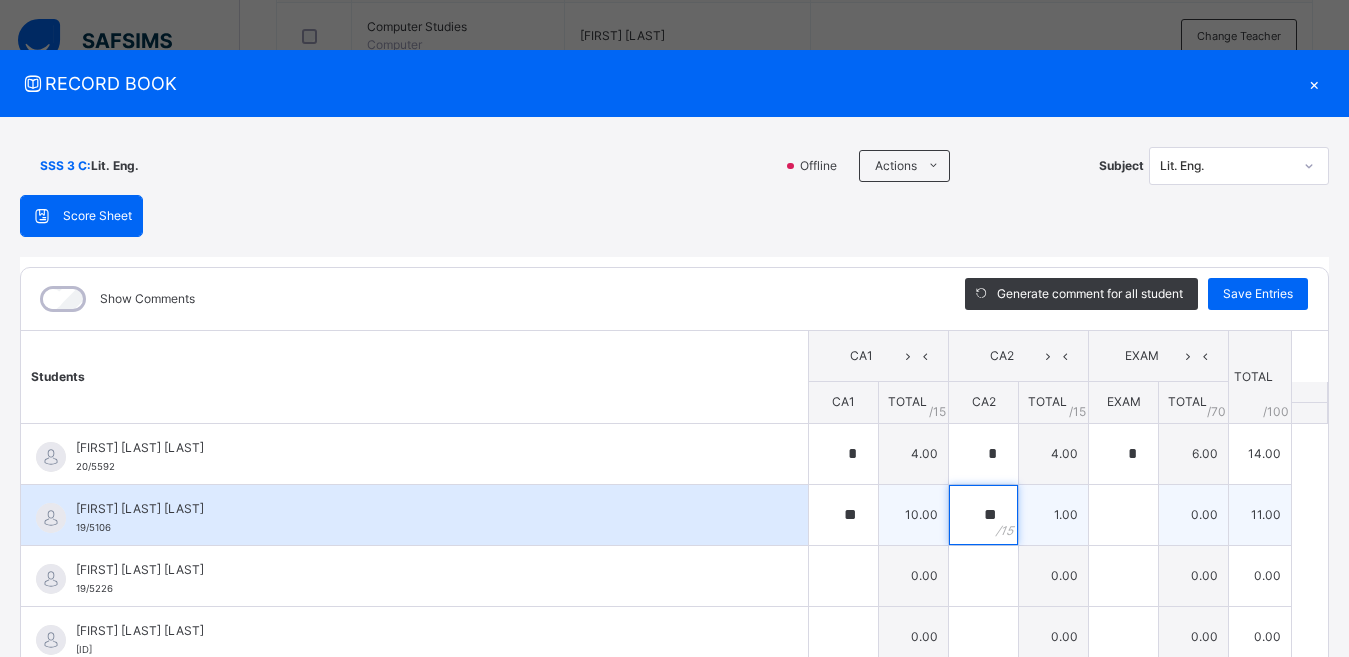 type on "**" 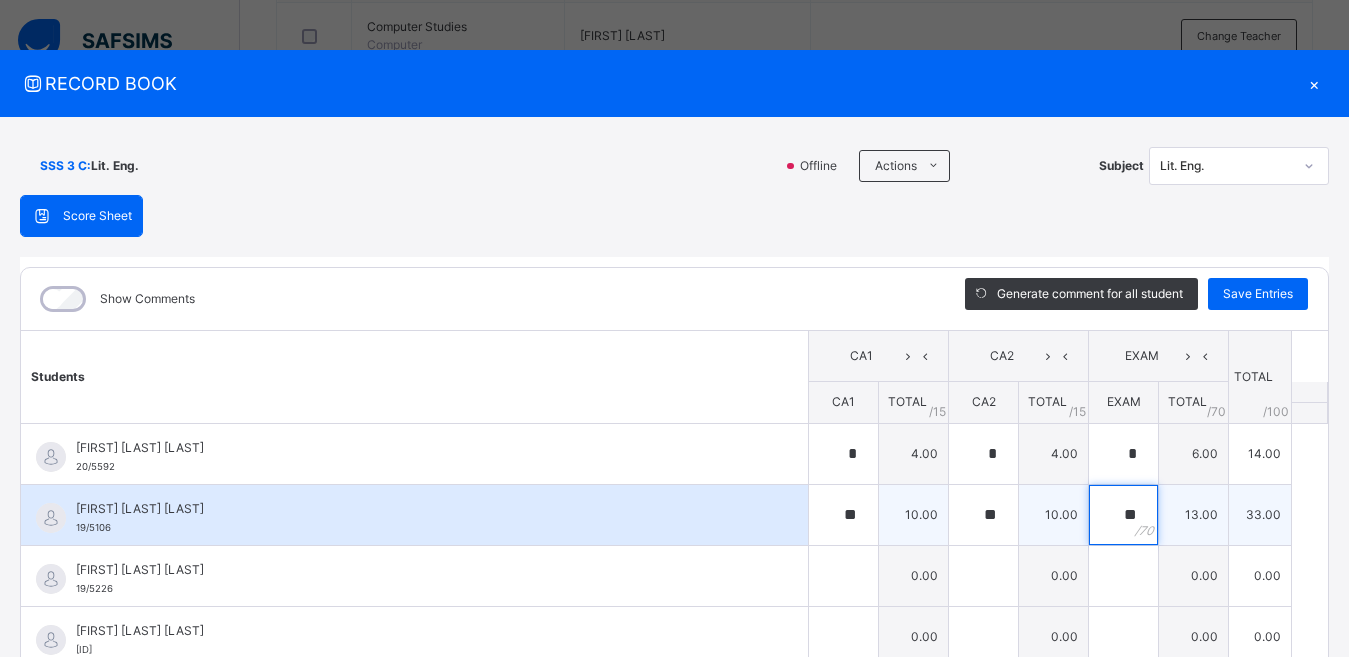 type on "**" 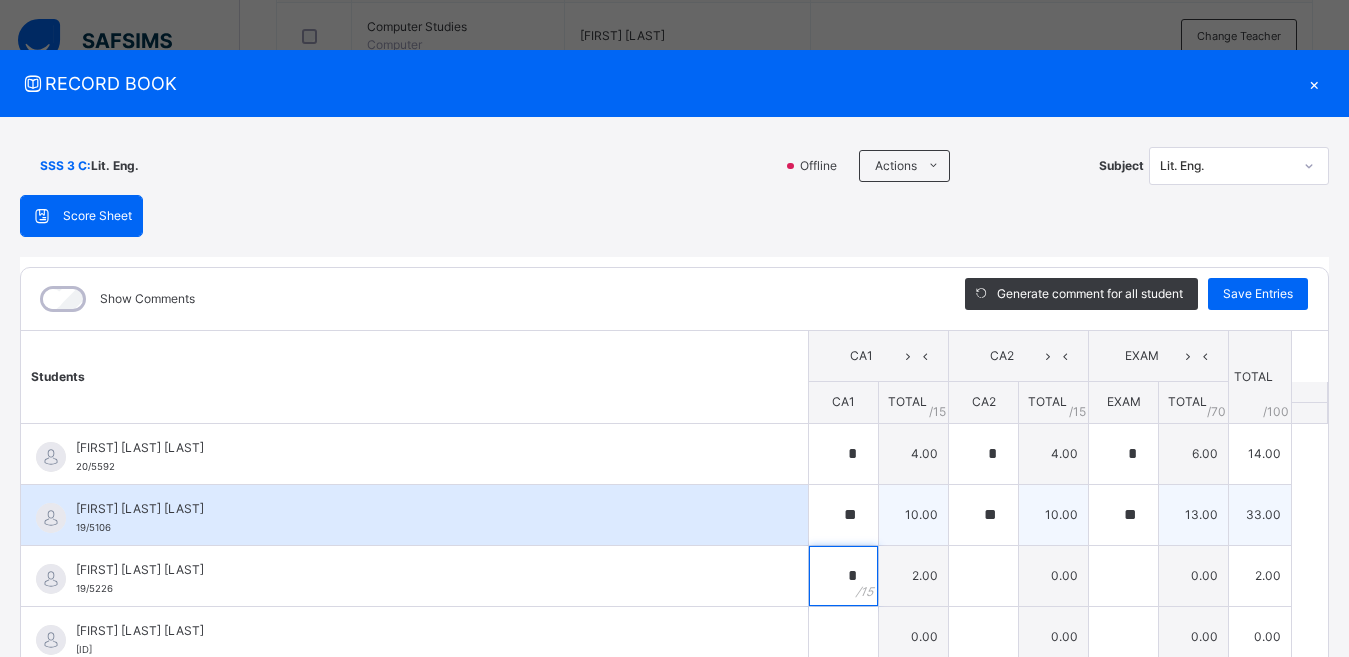 type on "*" 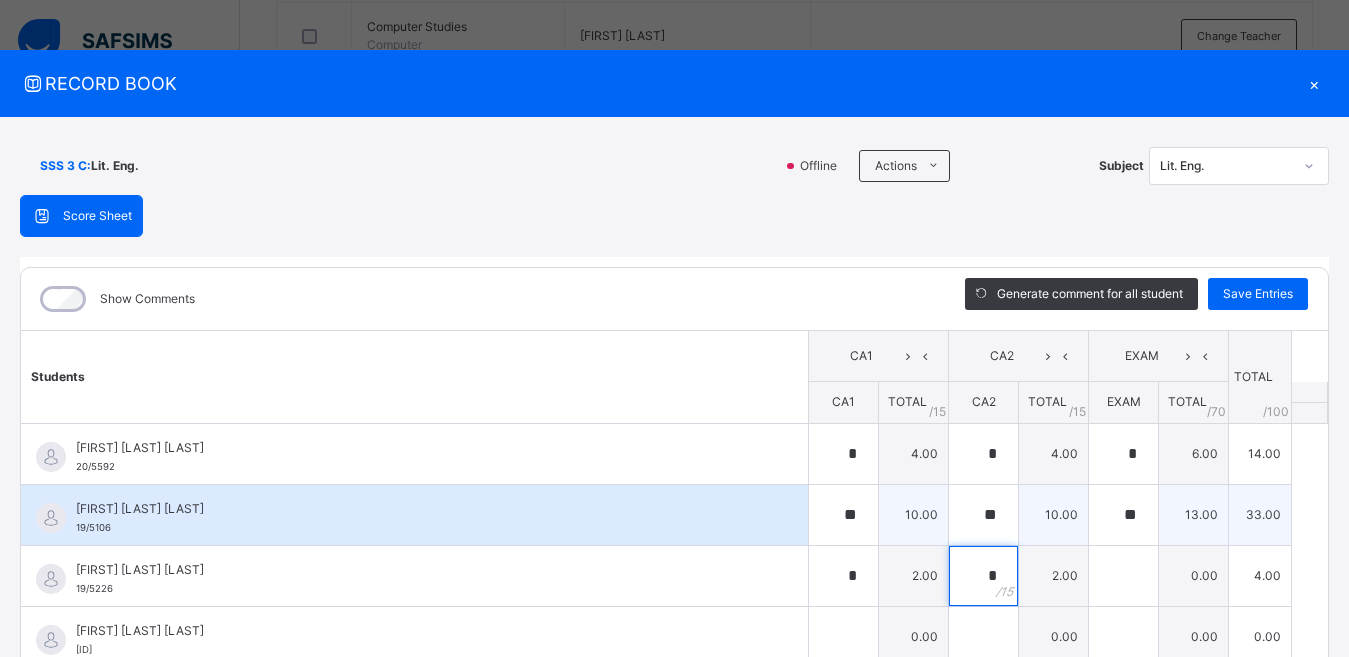type on "*" 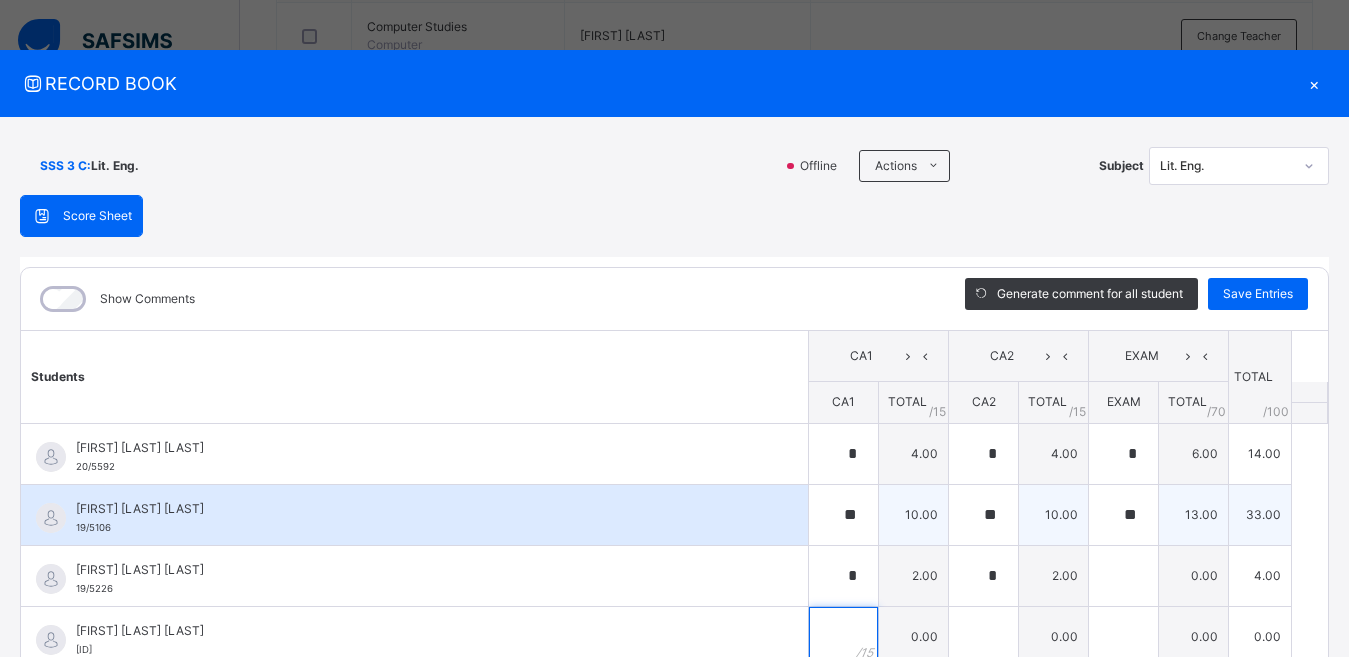 scroll, scrollTop: 10, scrollLeft: 0, axis: vertical 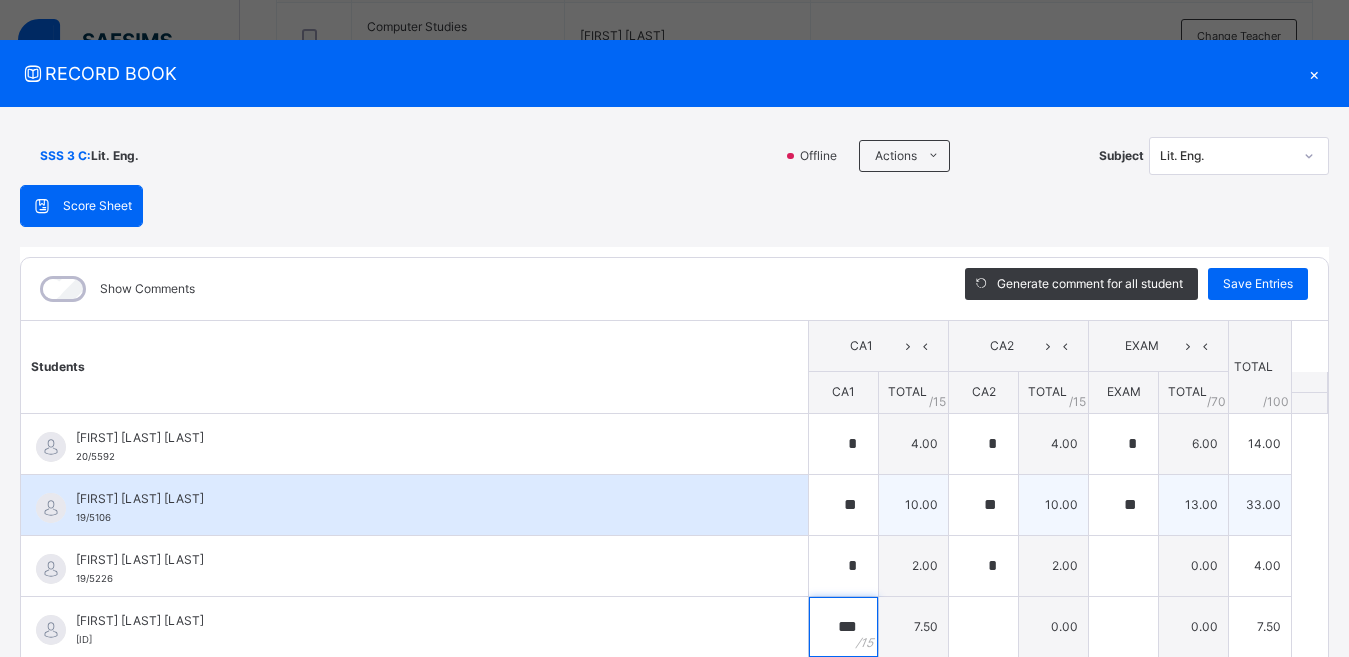 type on "***" 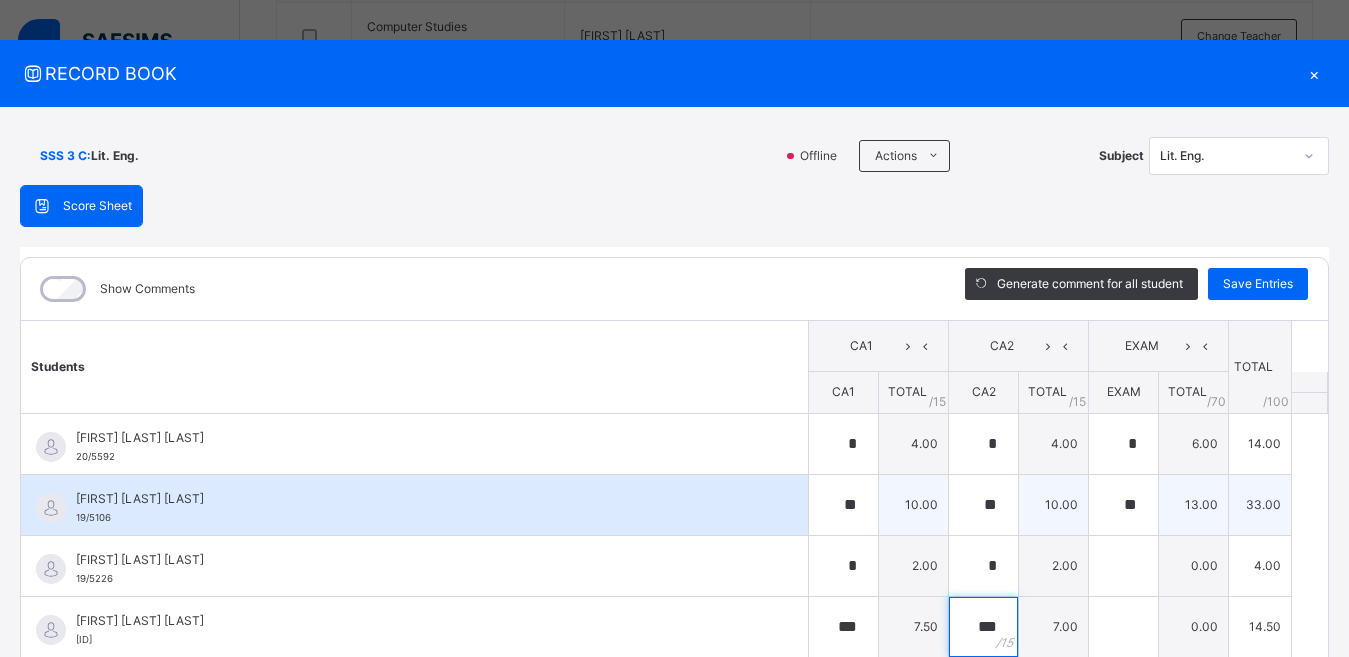 type on "***" 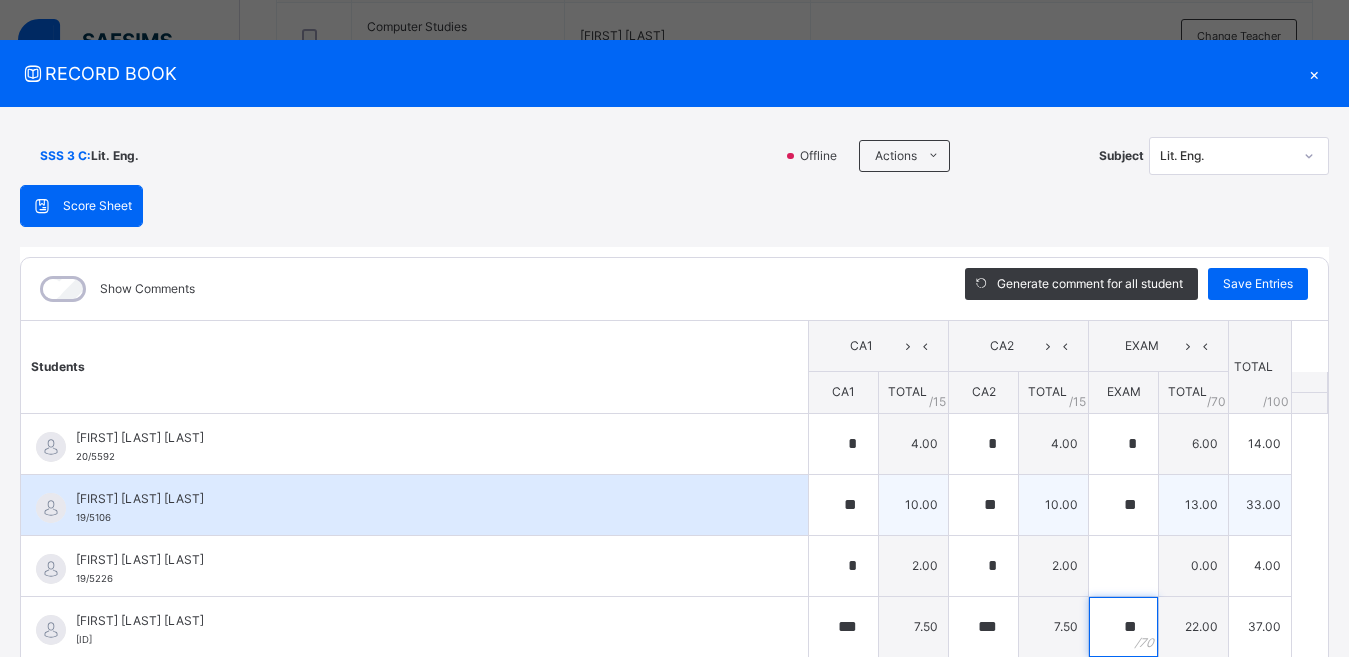 type on "**" 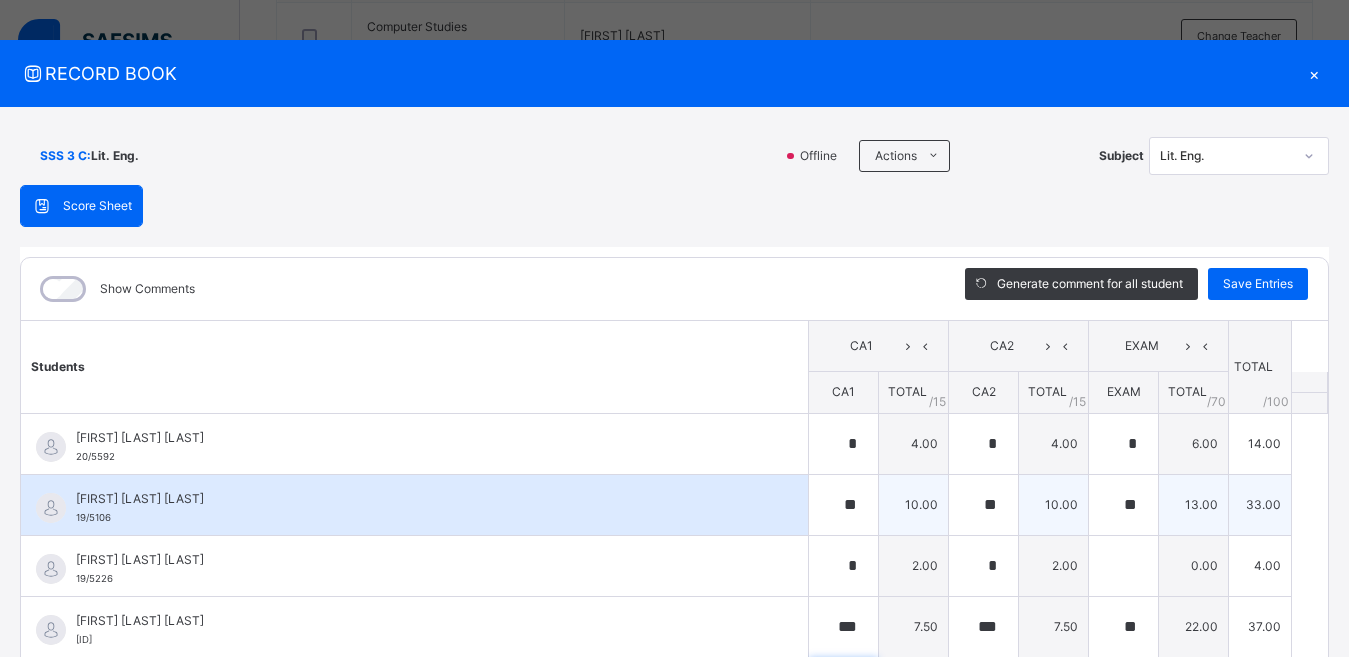 scroll, scrollTop: 254, scrollLeft: 0, axis: vertical 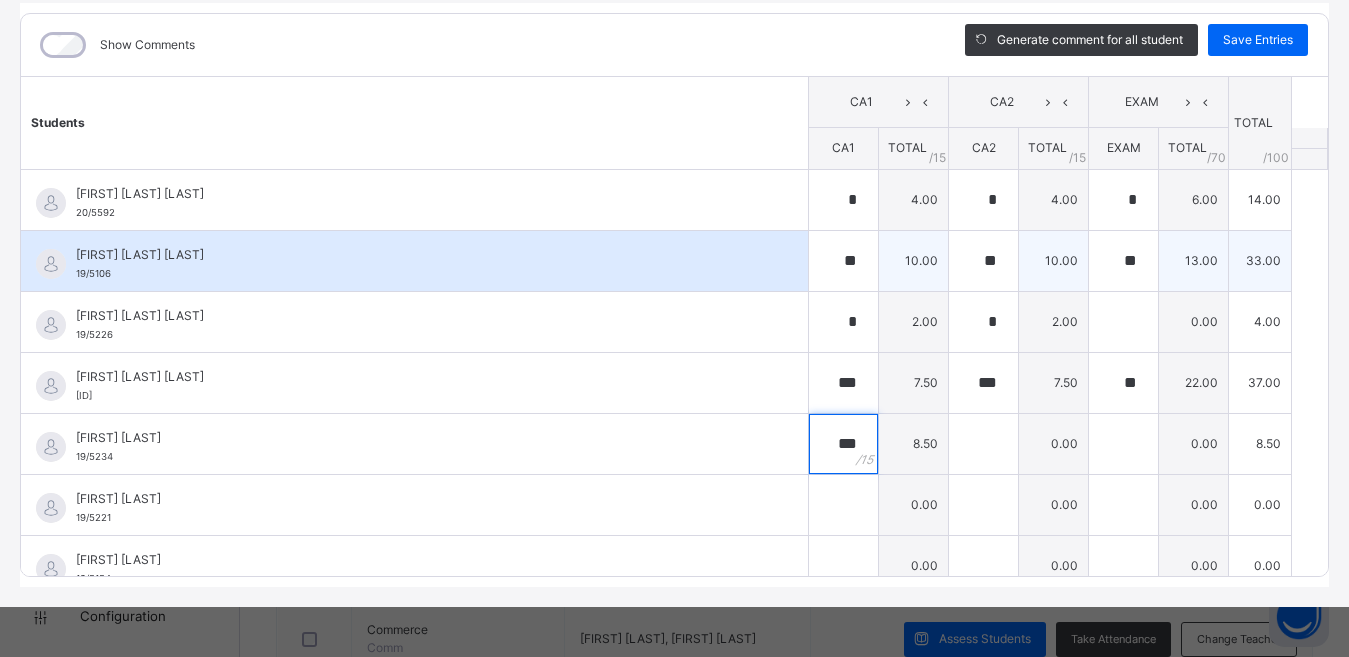 type on "***" 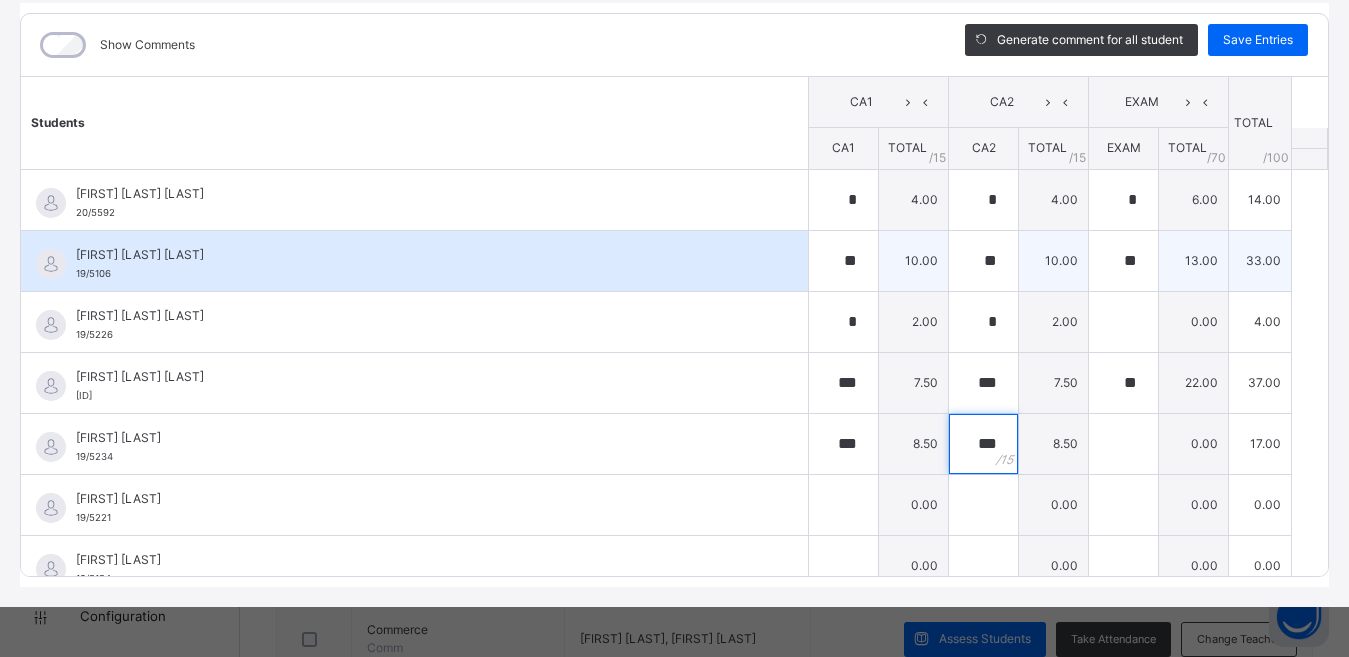 type on "***" 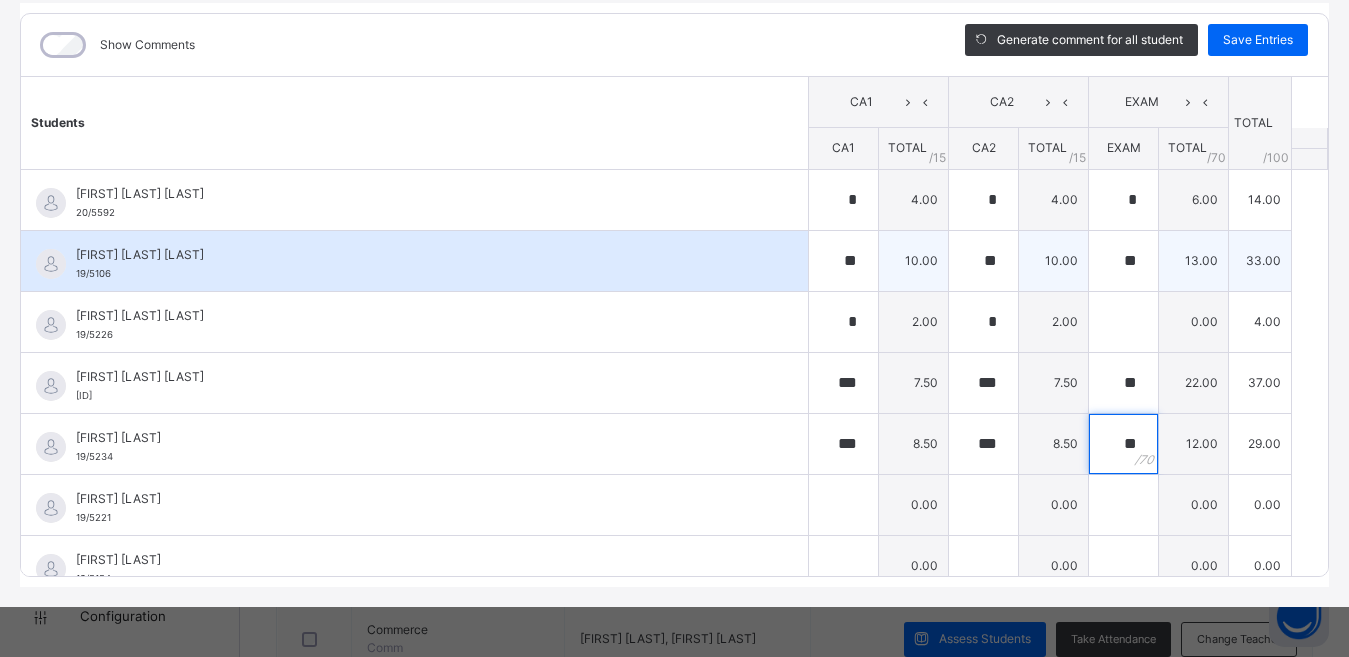 type on "**" 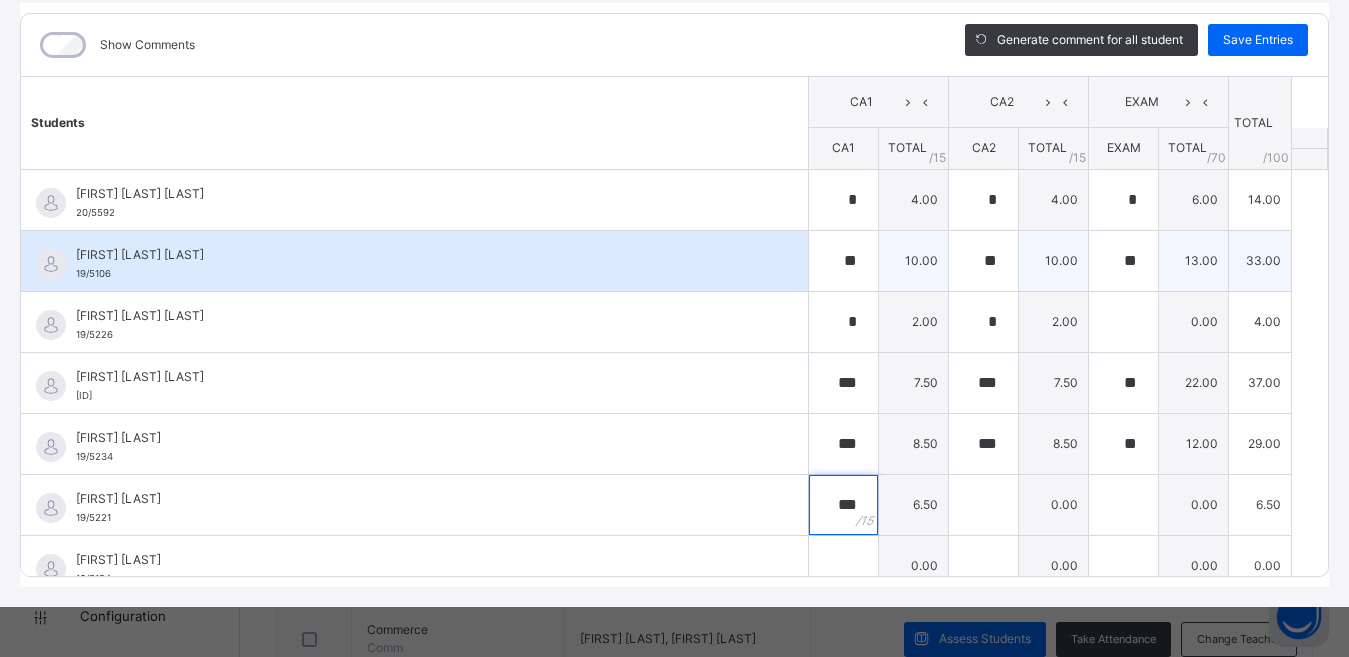 type on "***" 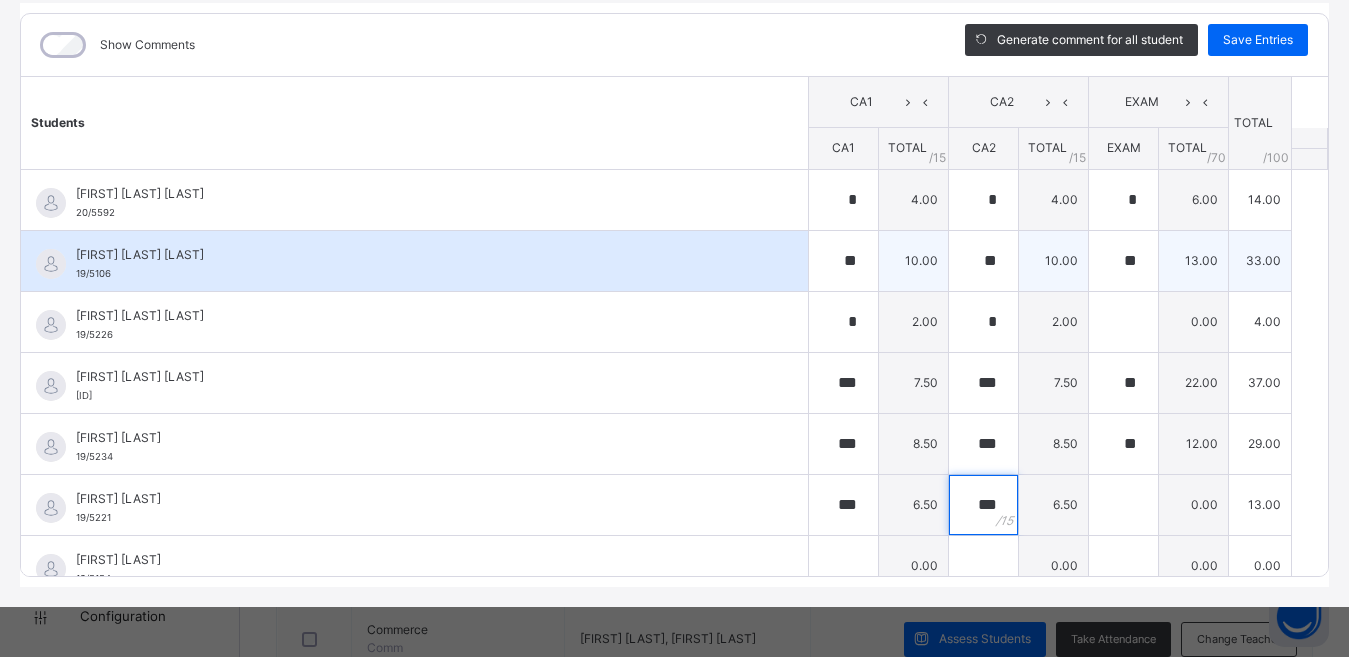 type on "***" 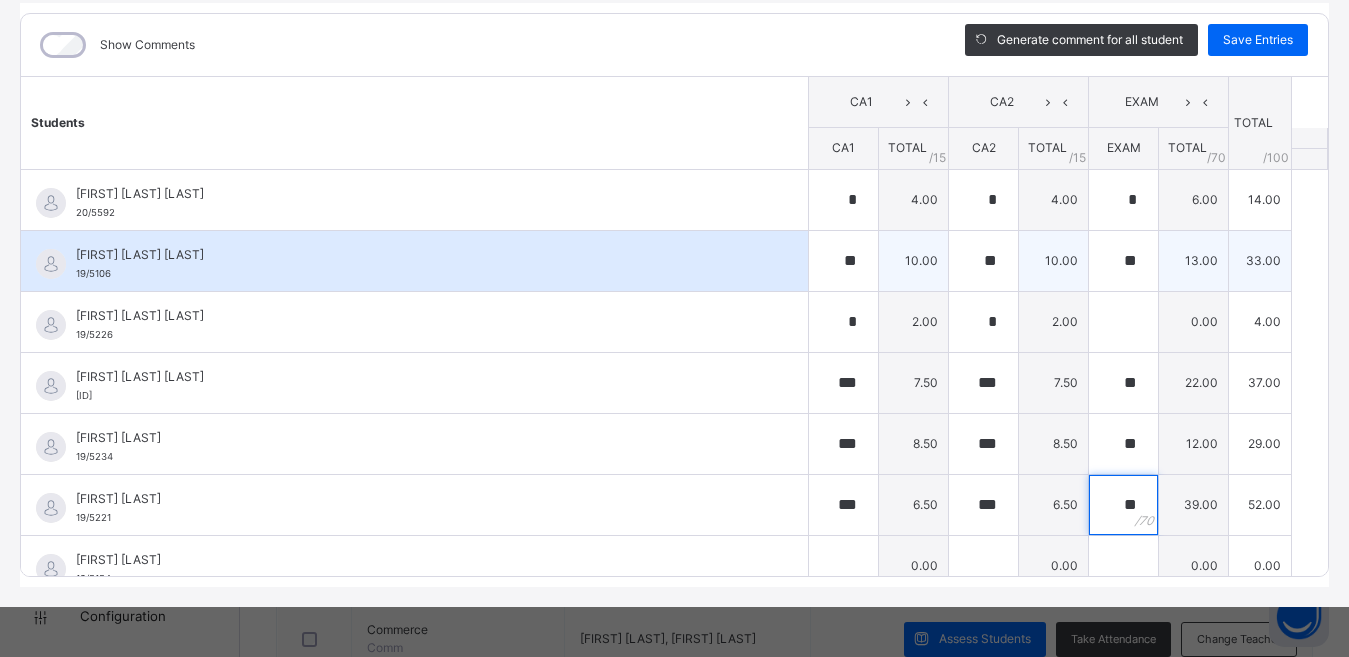 type on "**" 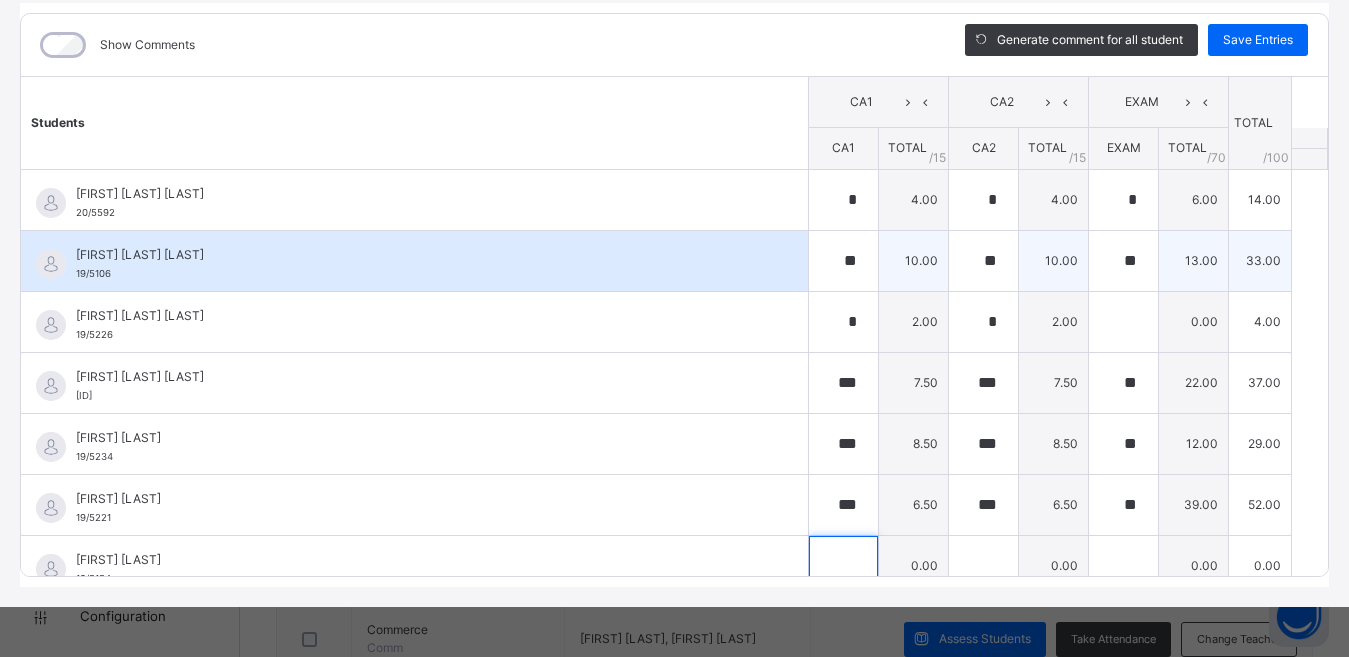 scroll, scrollTop: 20, scrollLeft: 0, axis: vertical 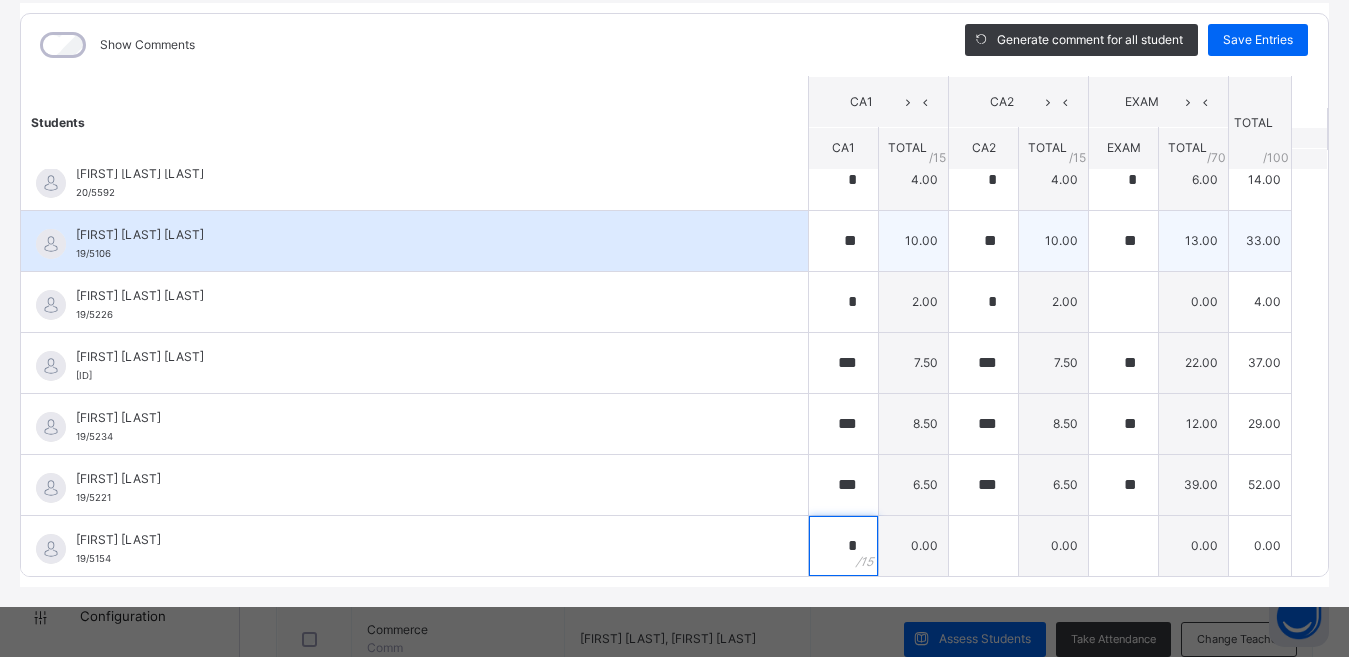 type on "*" 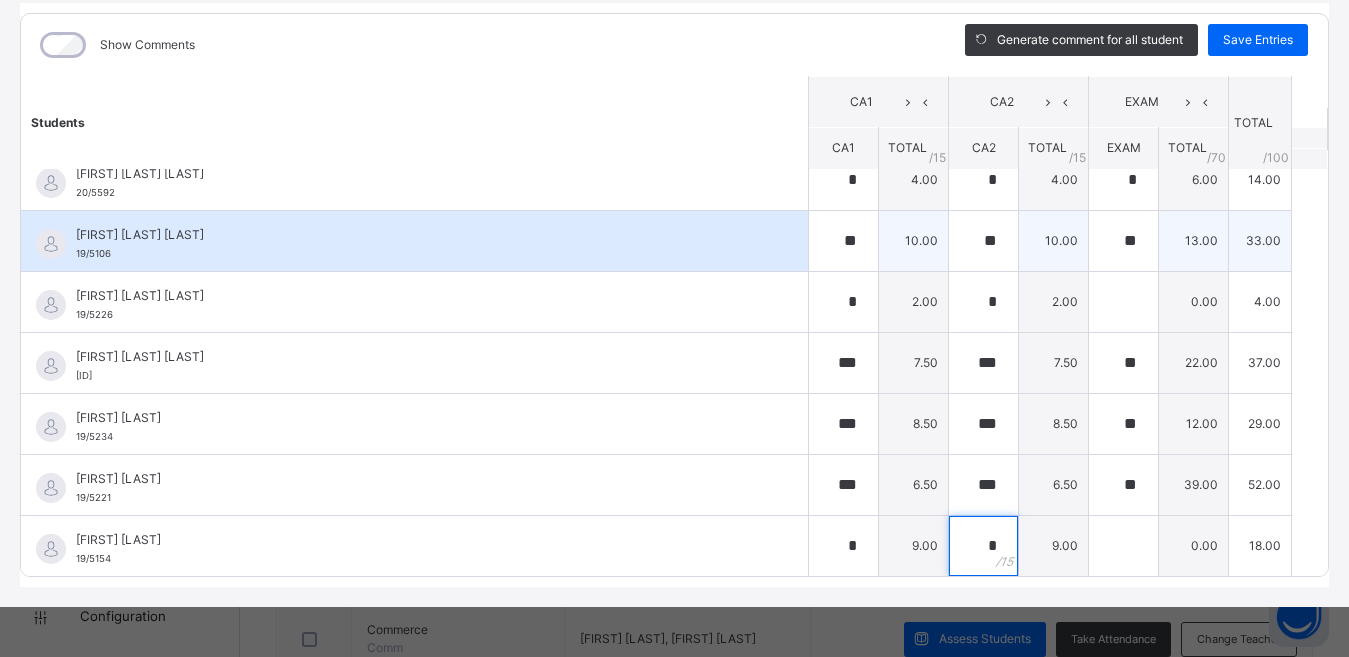 type on "*" 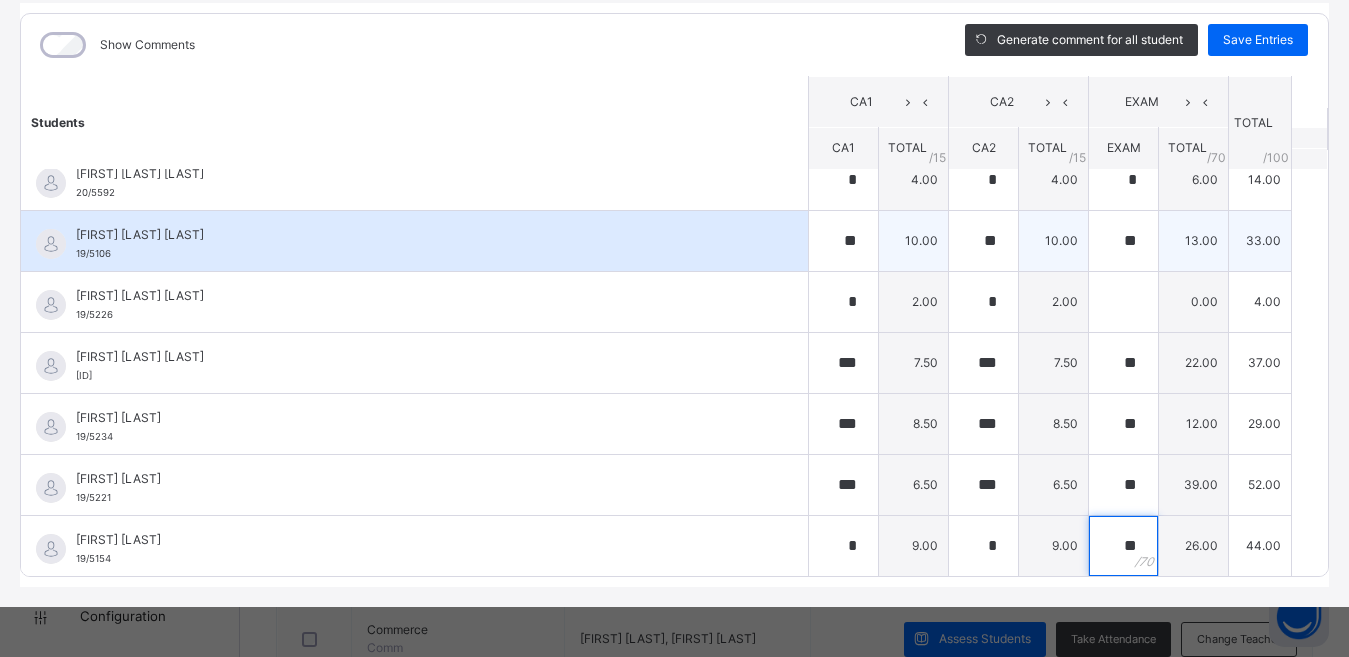 type on "**" 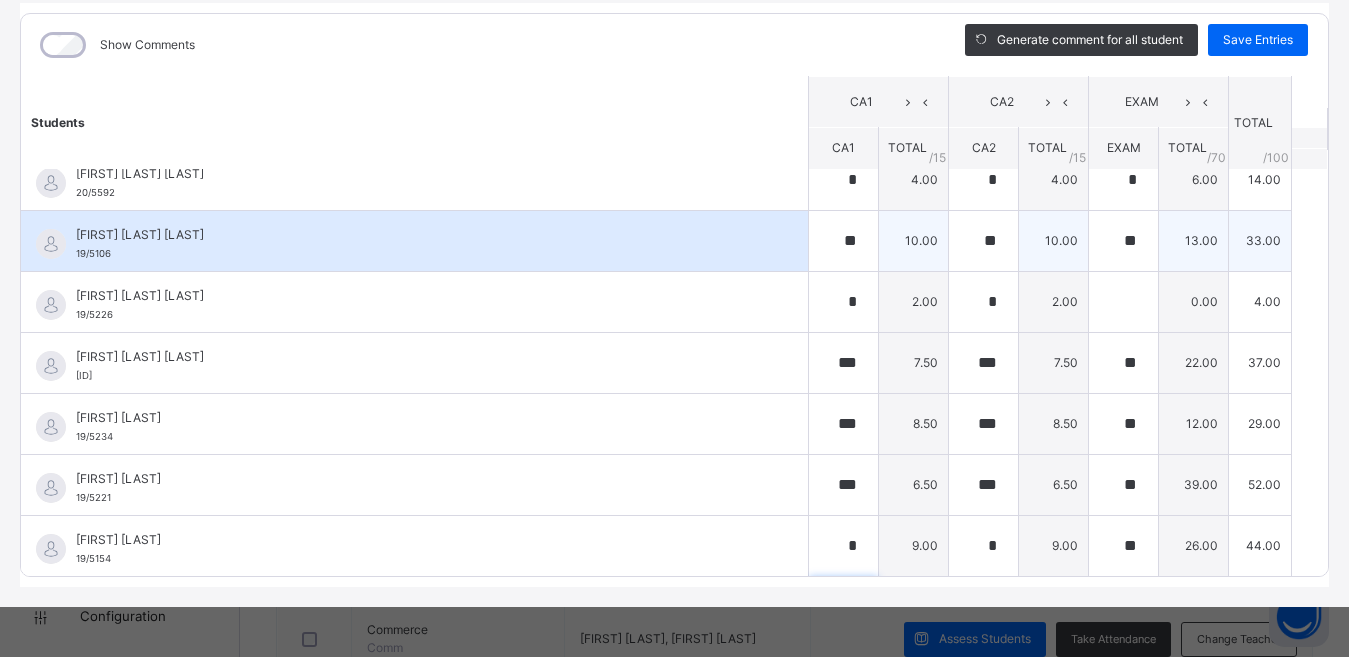 scroll, scrollTop: 301, scrollLeft: 0, axis: vertical 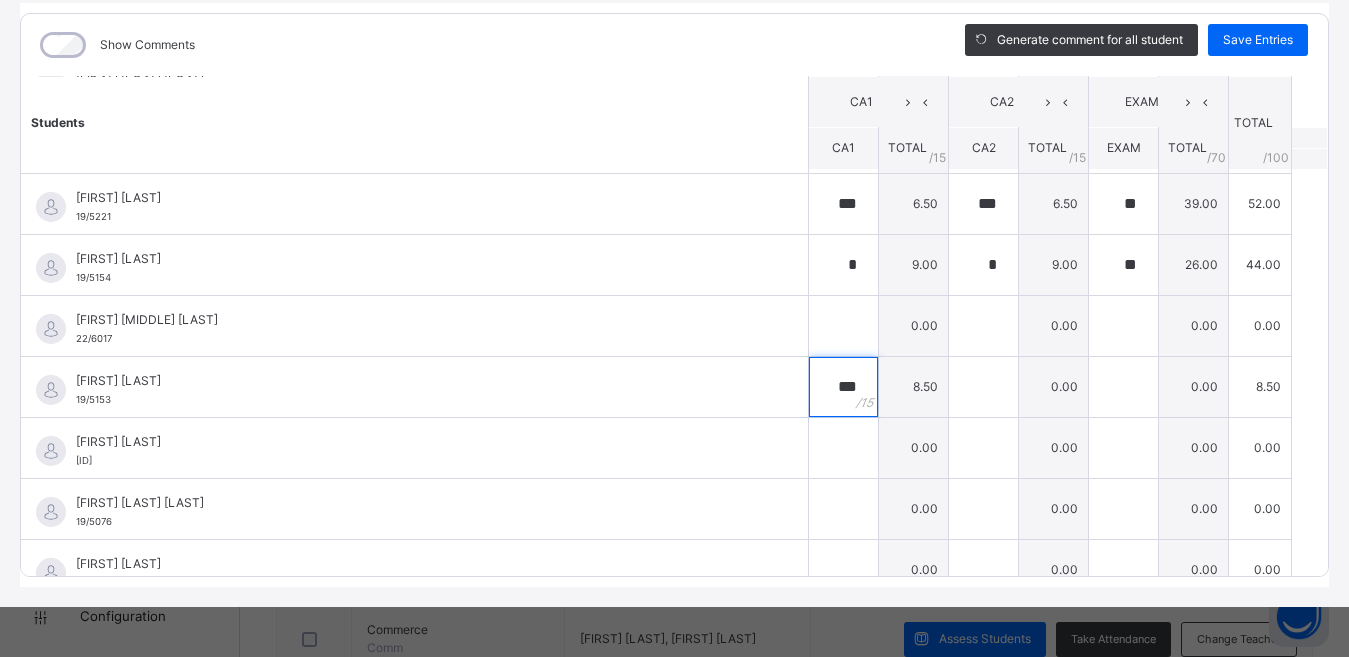 type on "***" 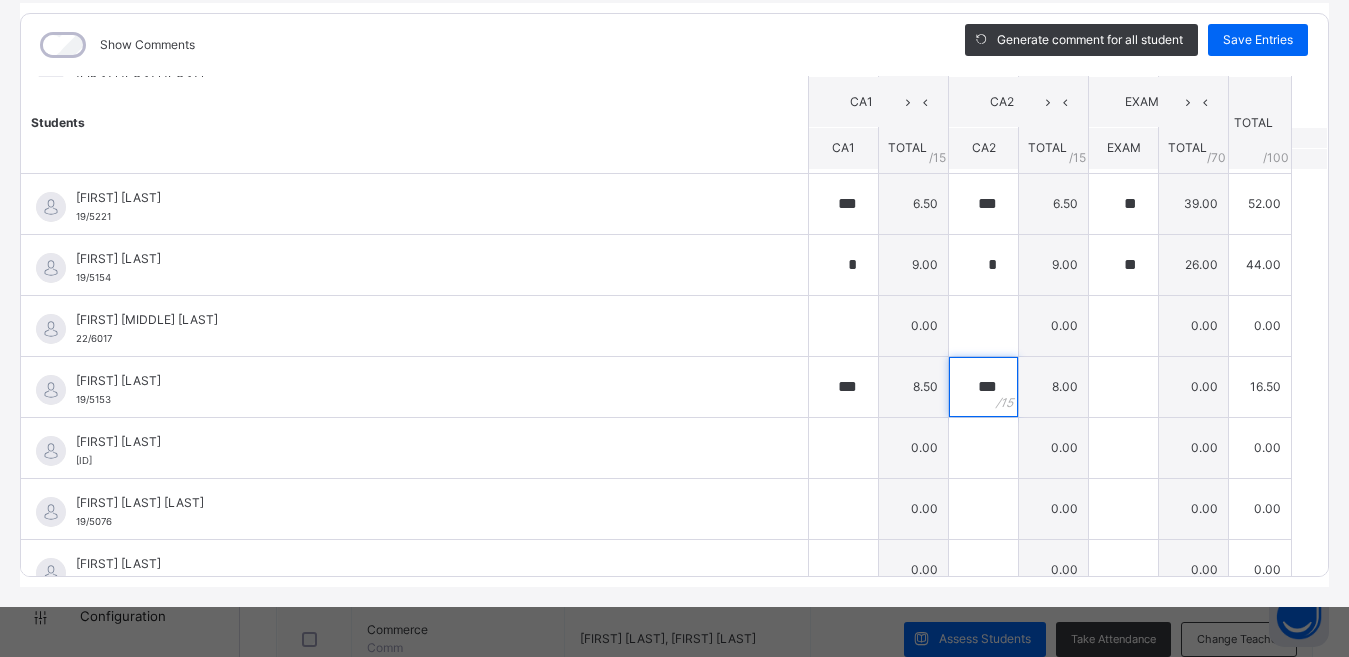 type on "***" 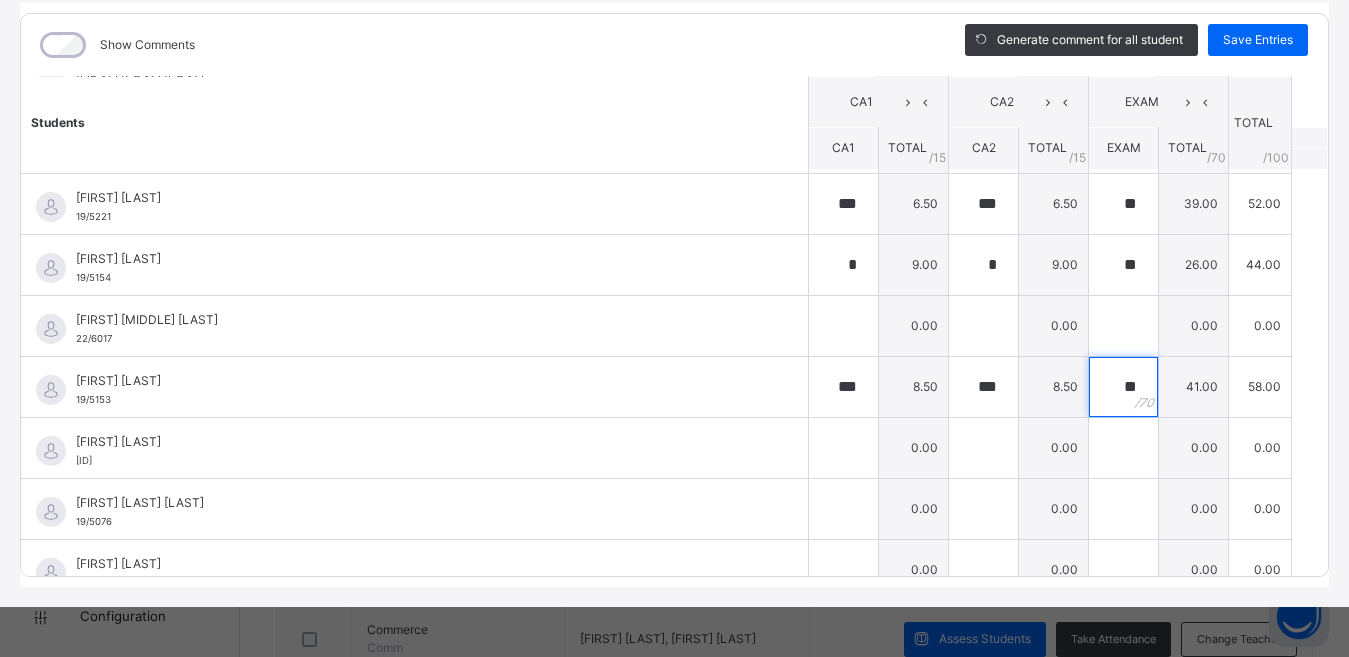 type on "**" 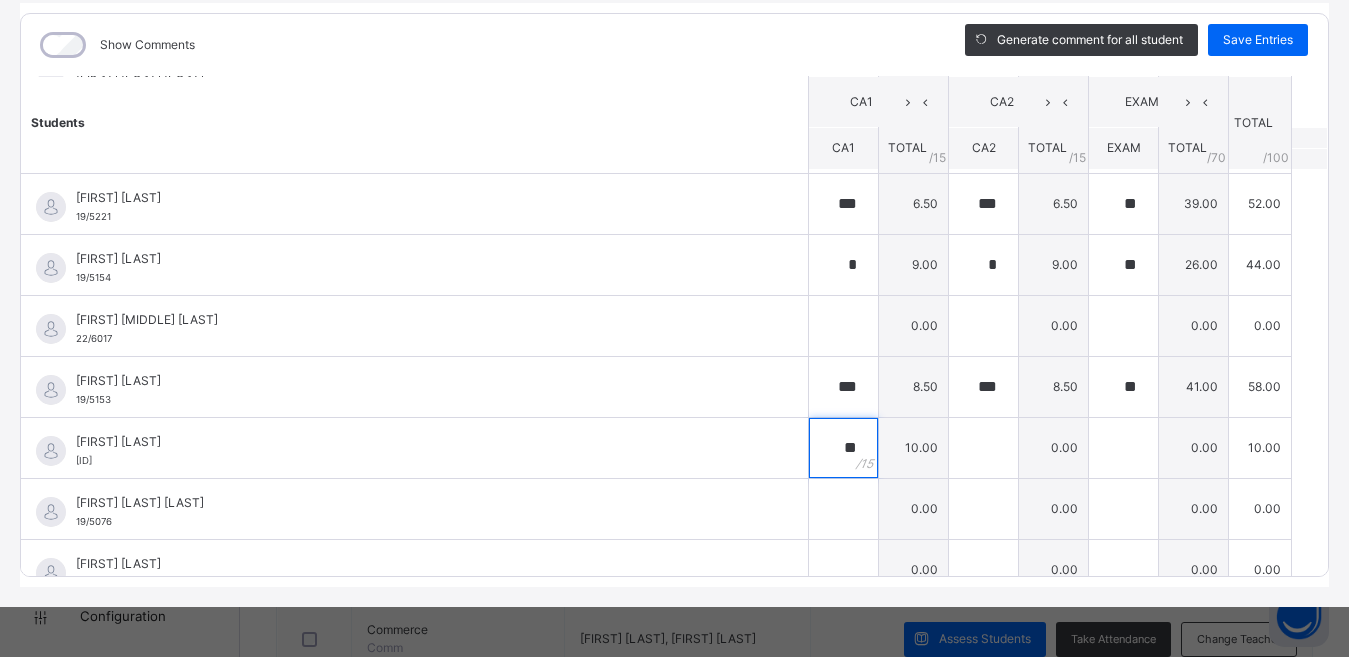 type on "**" 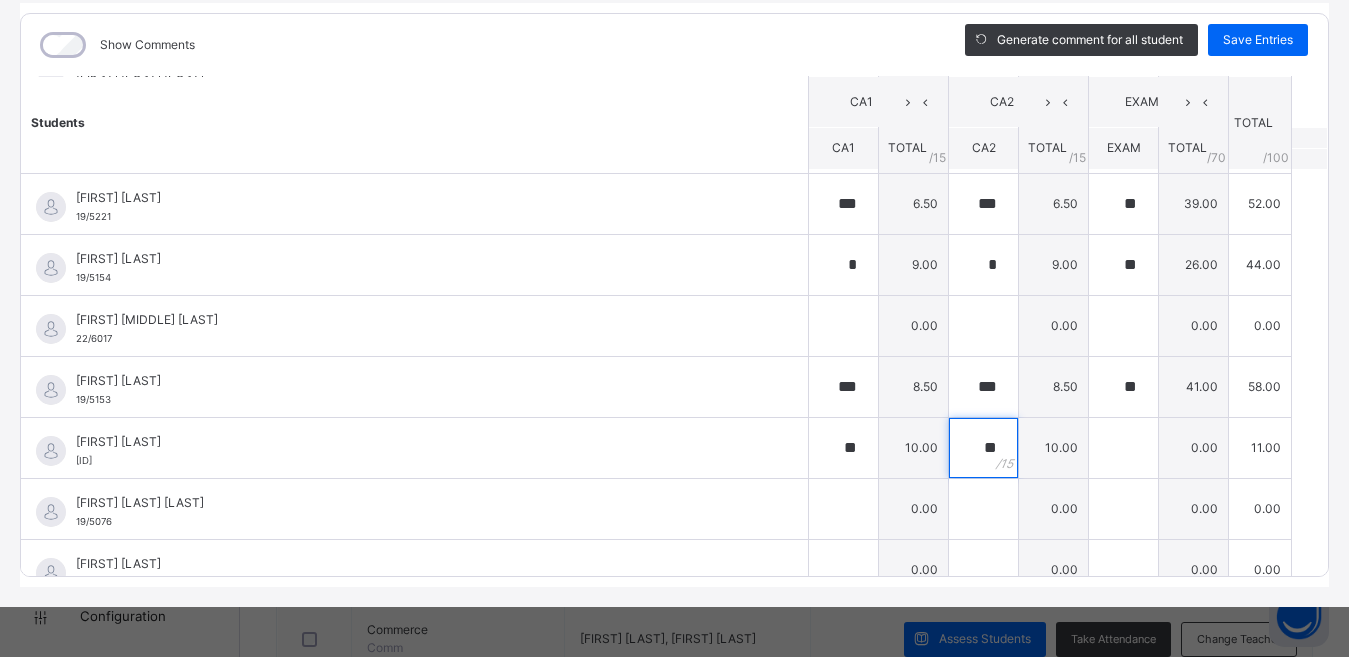 type on "**" 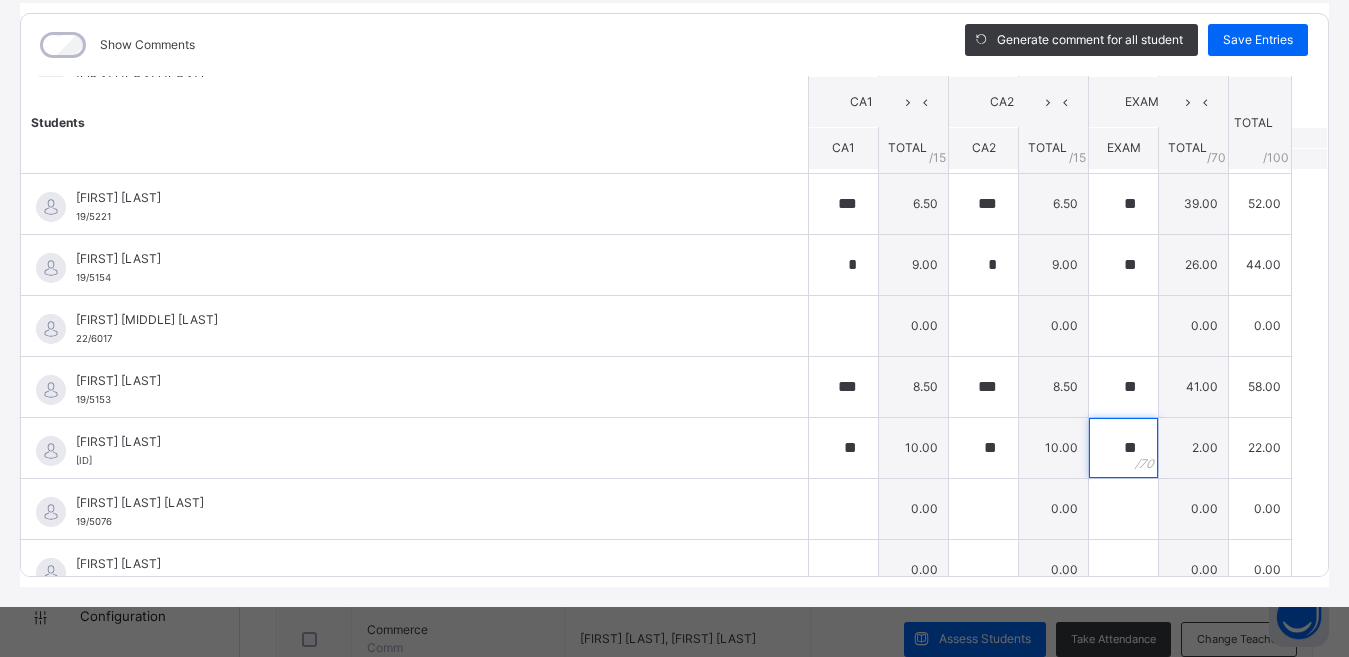type on "**" 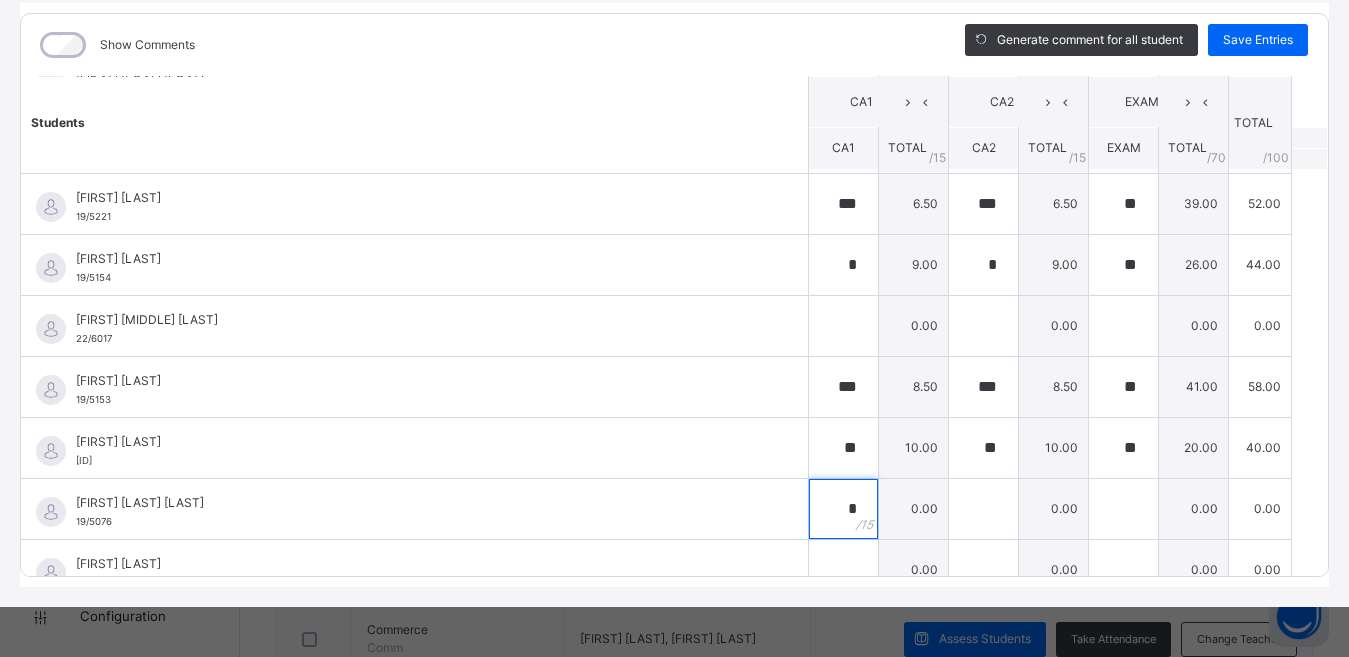 type on "*" 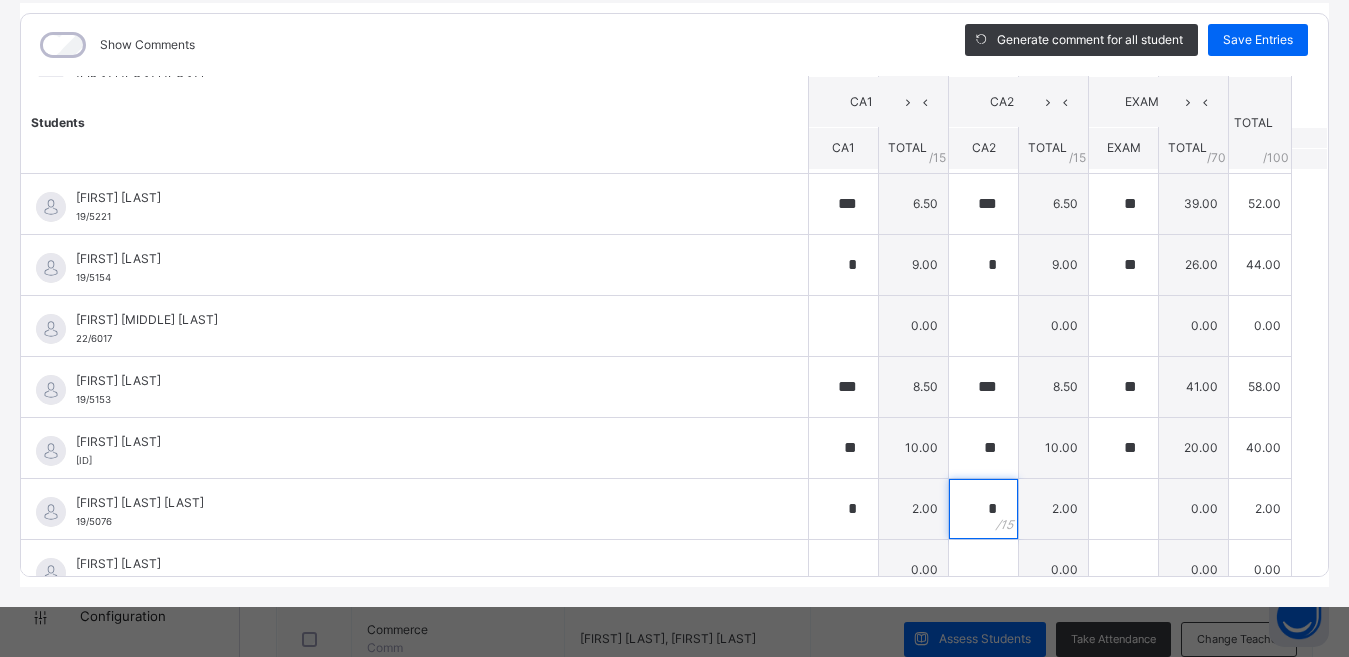type on "*" 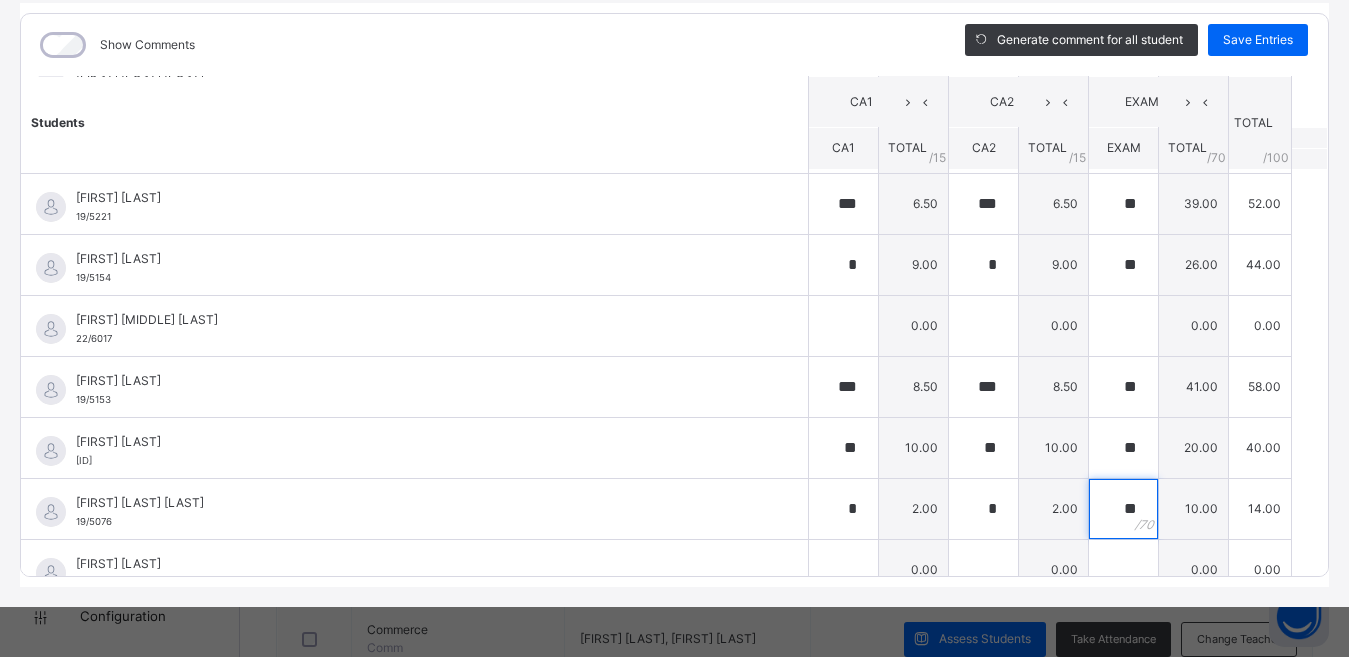 type on "**" 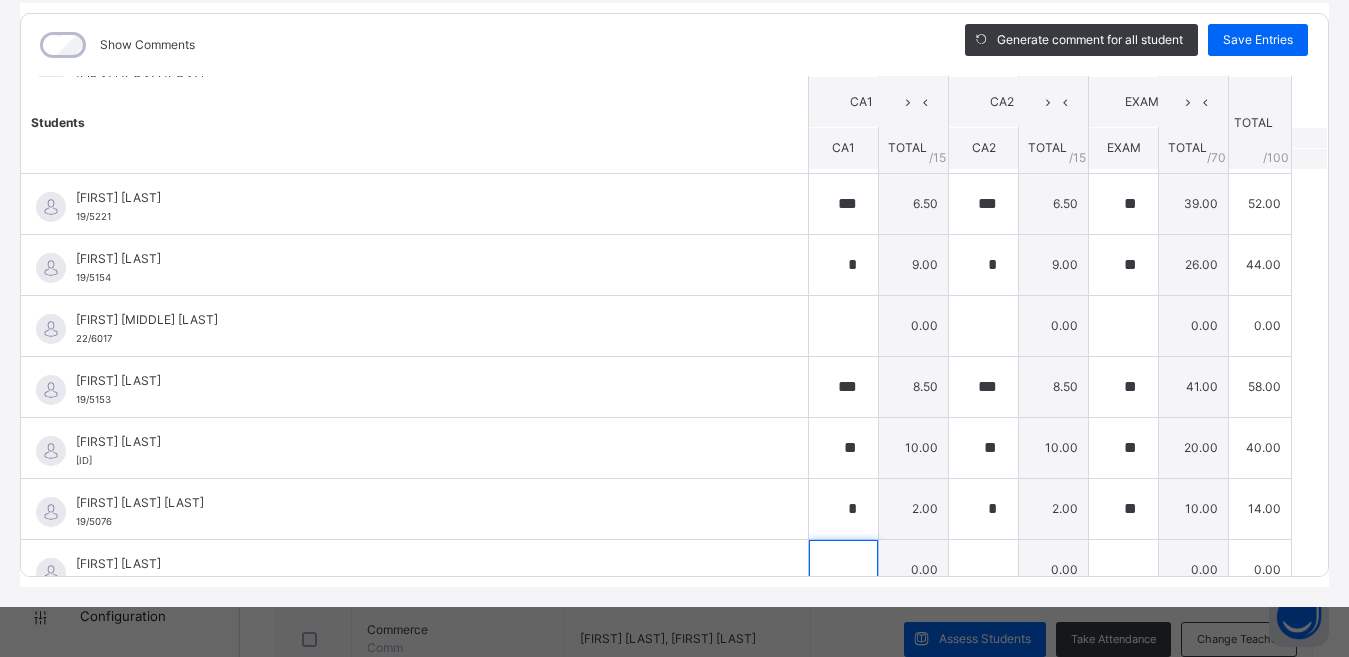 scroll, scrollTop: 325, scrollLeft: 0, axis: vertical 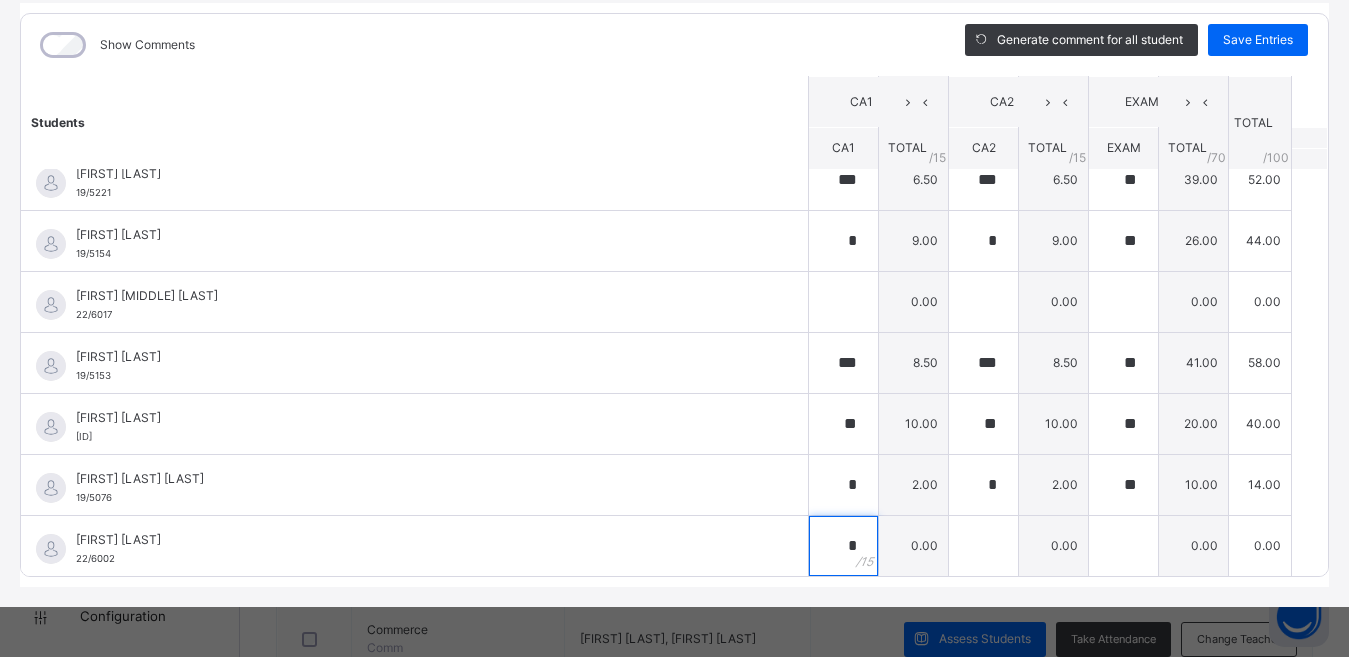 type on "*" 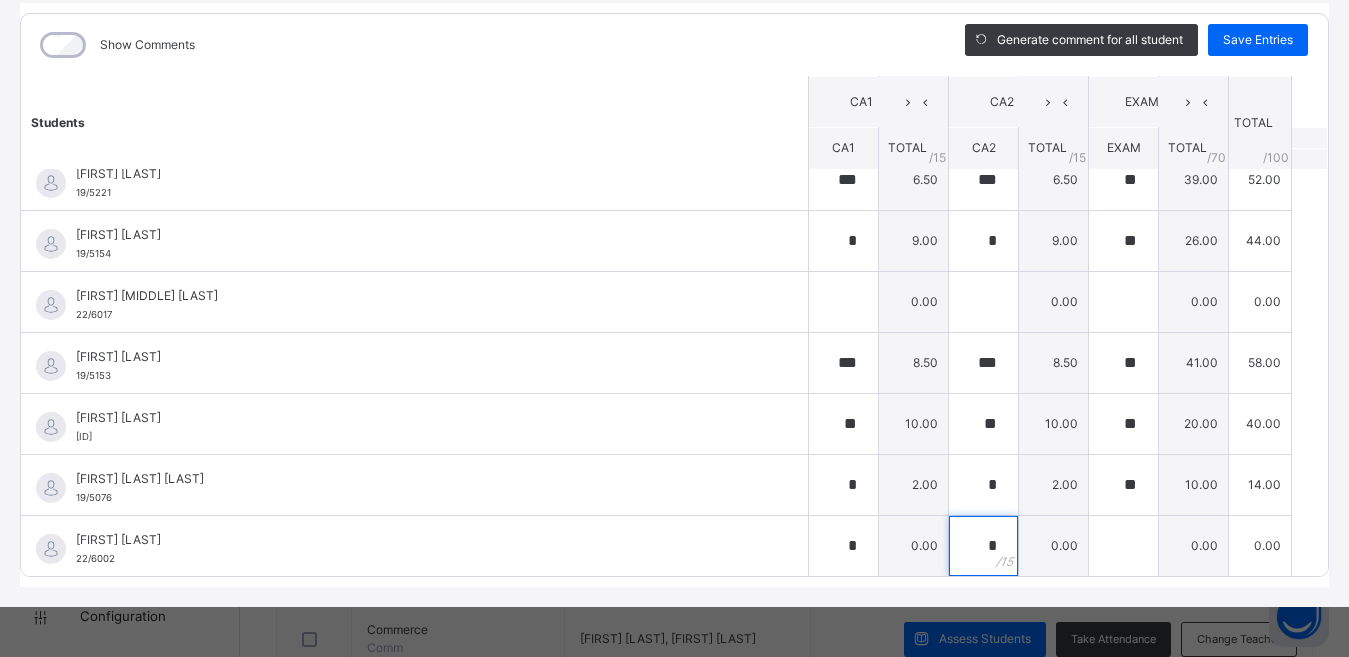 type on "*" 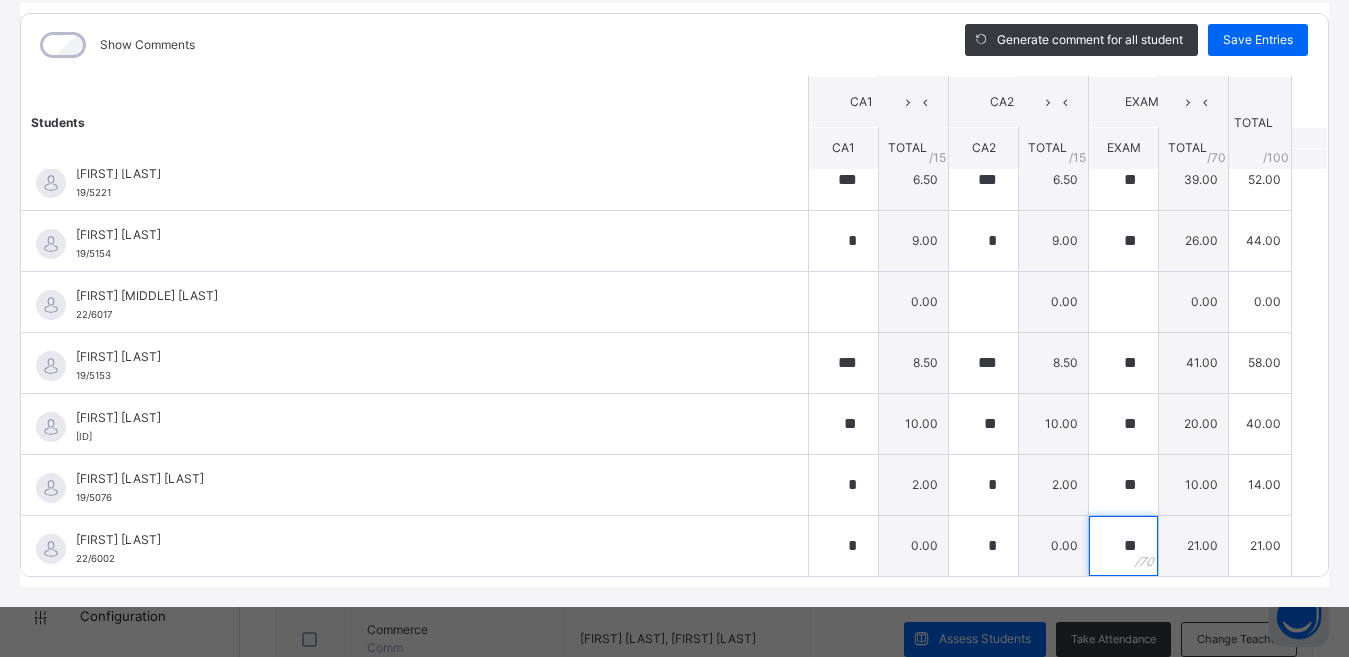 type on "**" 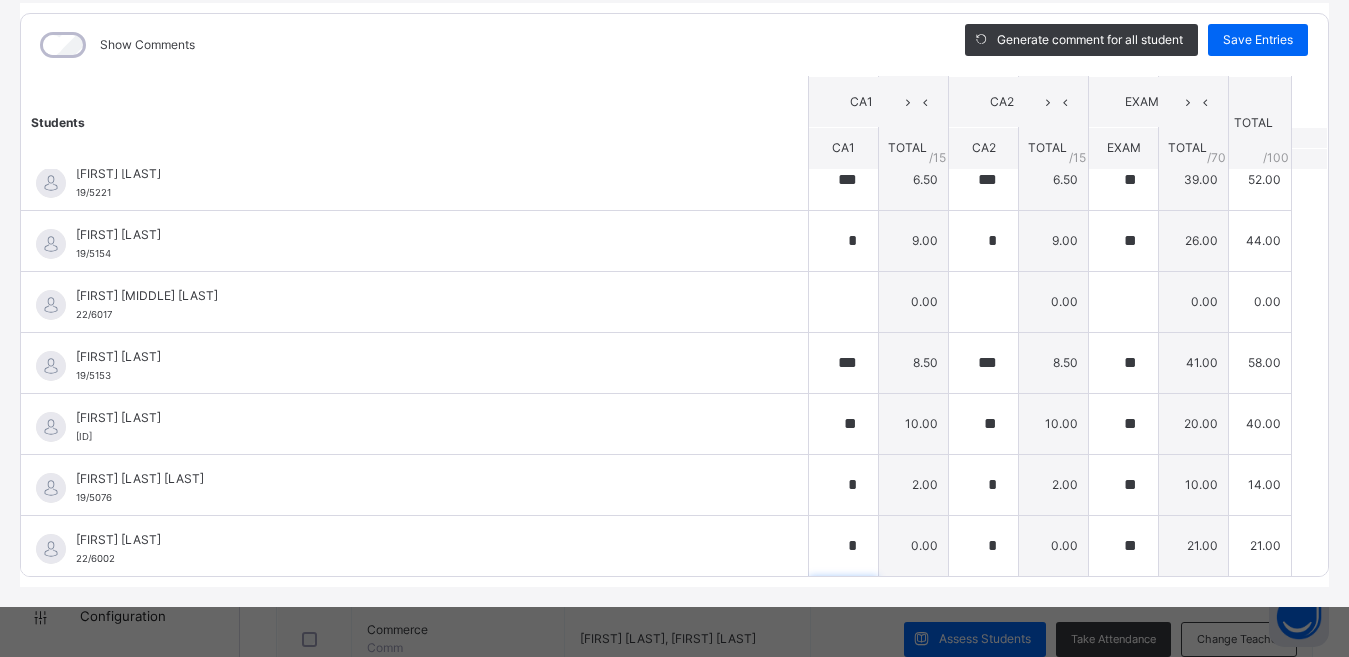 scroll, scrollTop: 606, scrollLeft: 0, axis: vertical 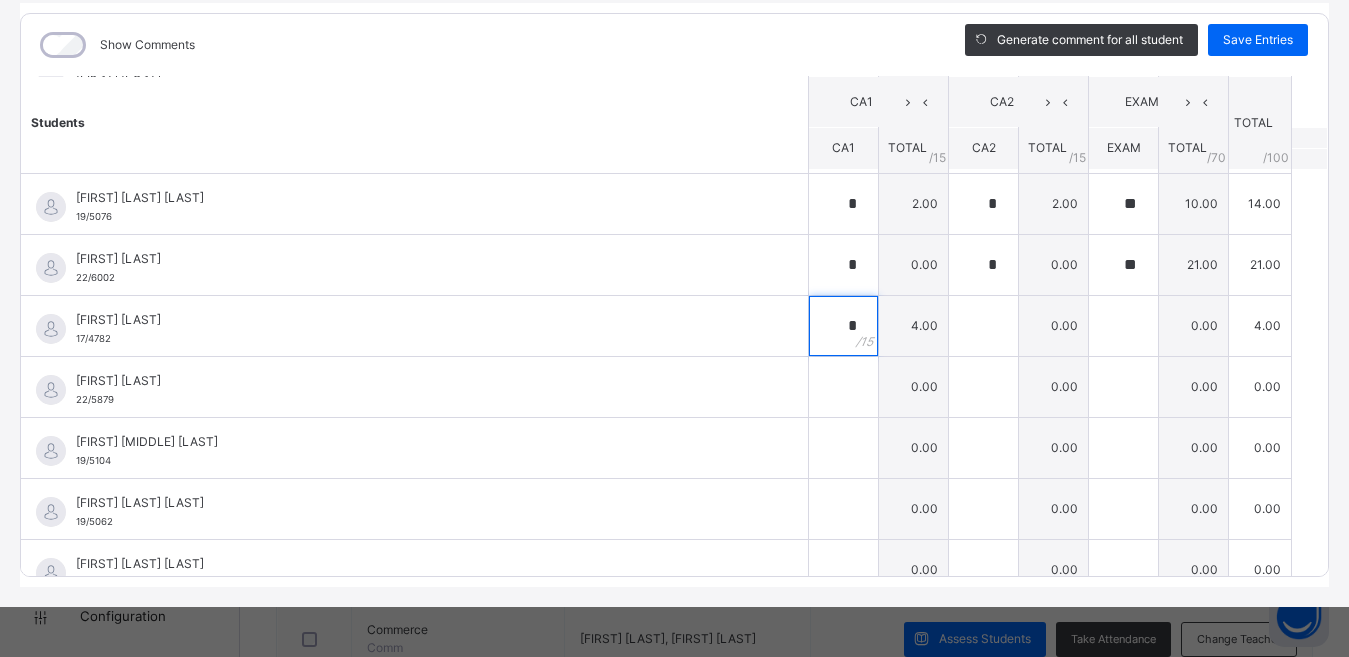 type on "*" 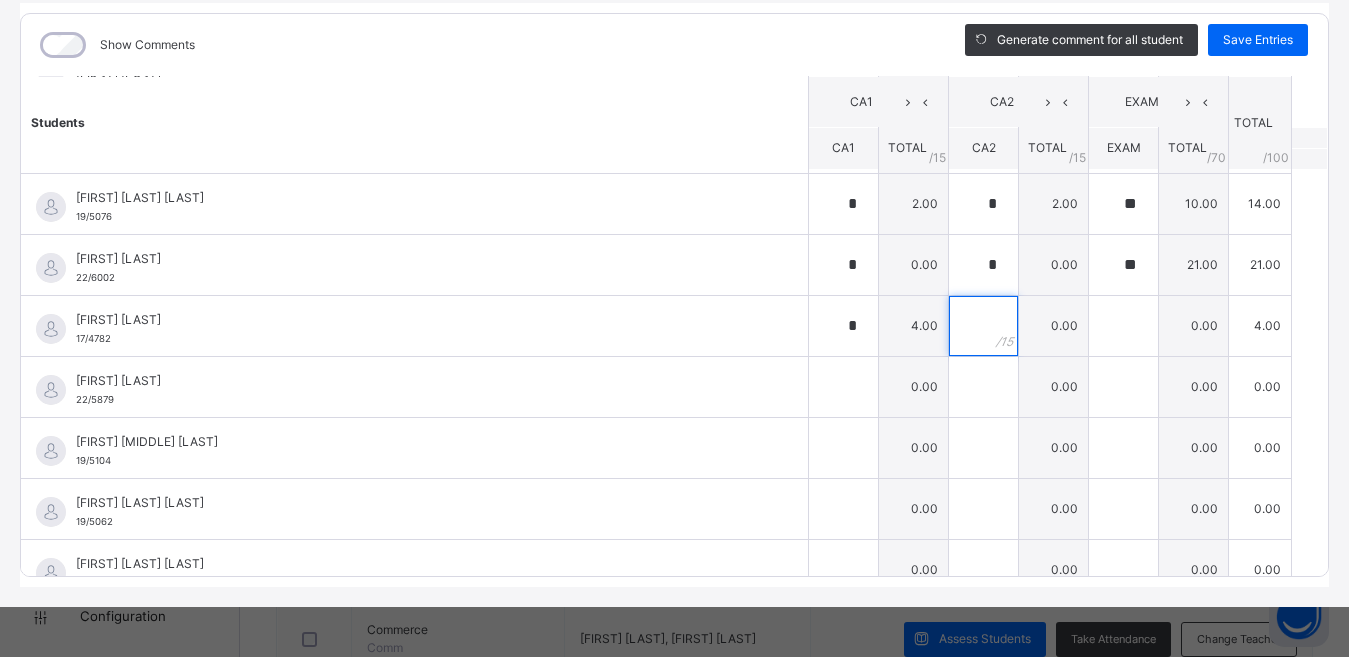 type on "*" 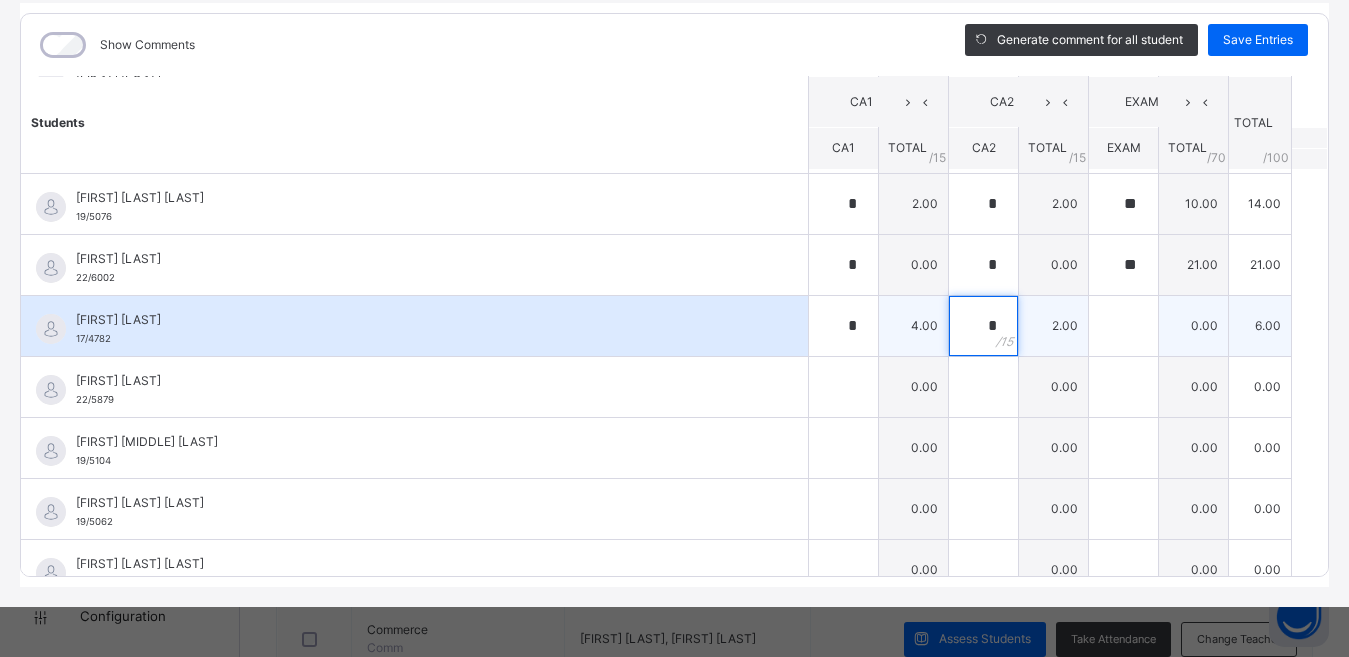 type on "*" 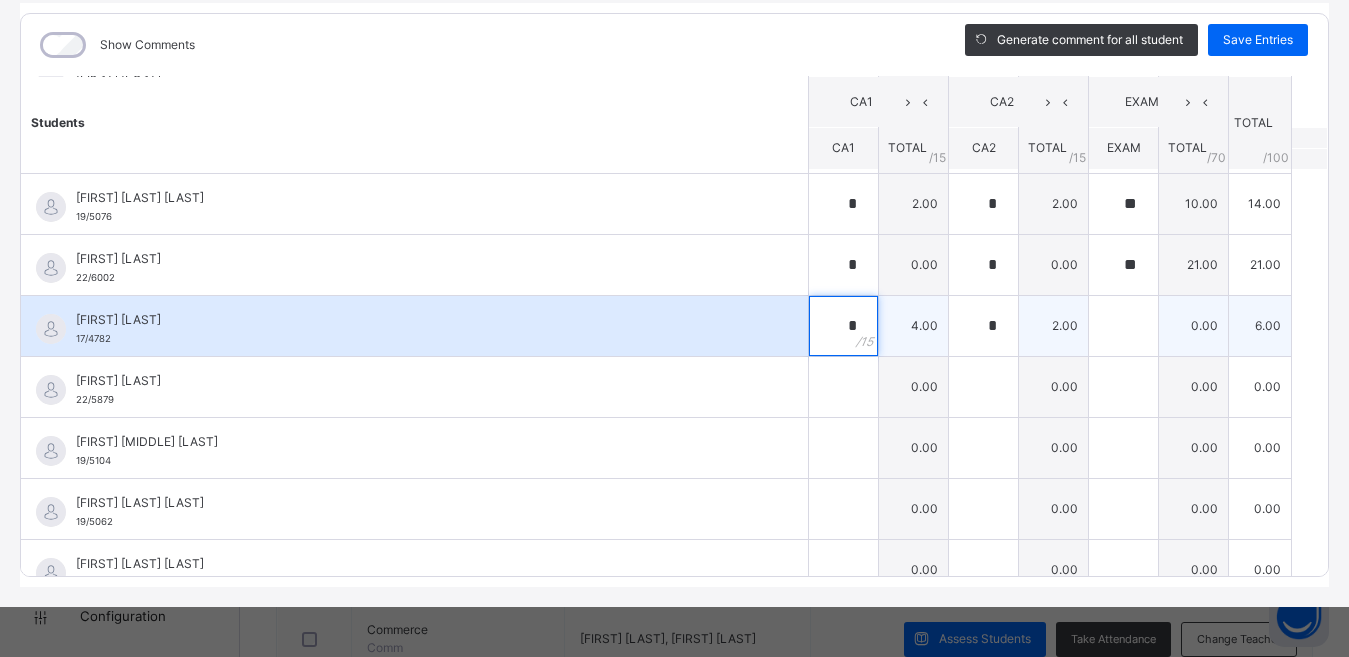 click on "*" at bounding box center [843, 326] 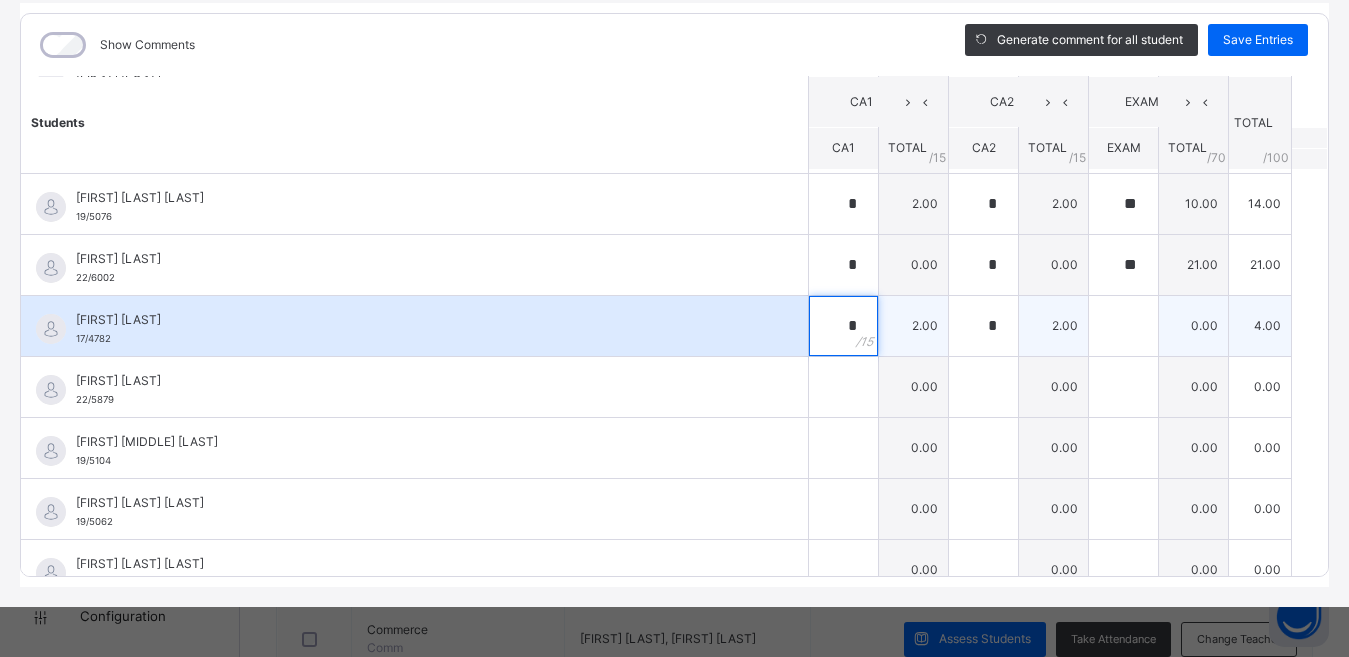 type on "*" 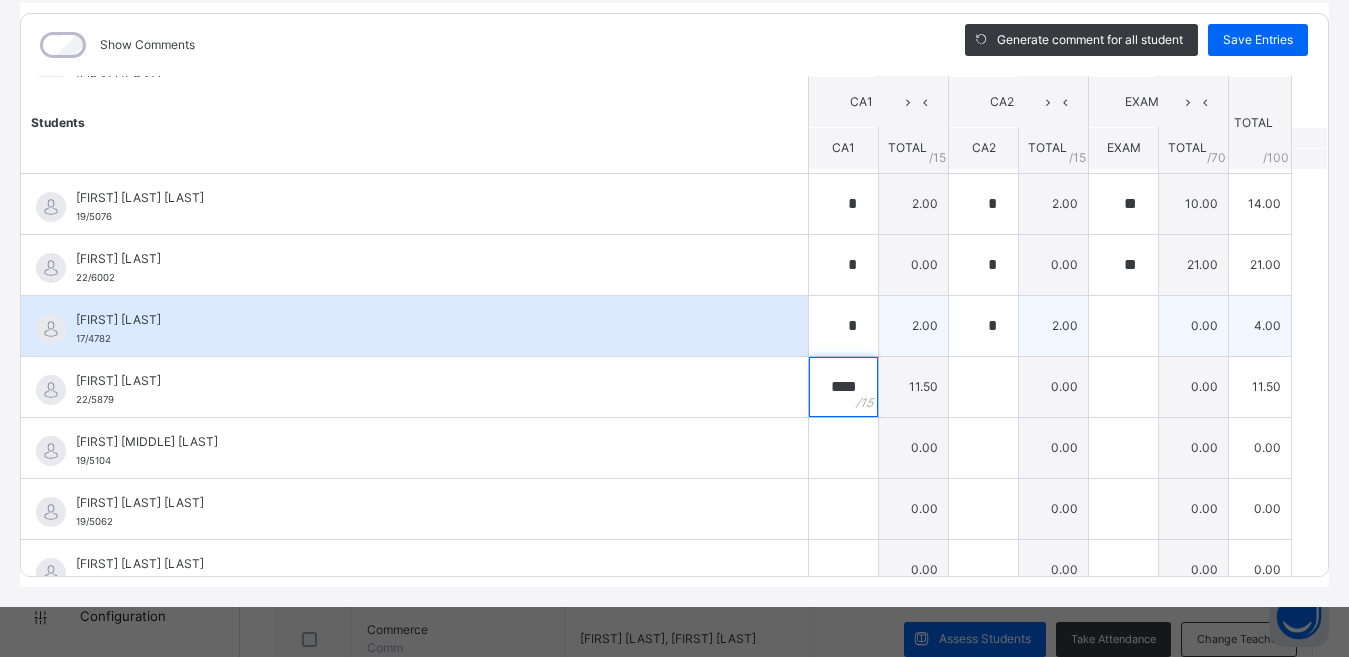 type on "****" 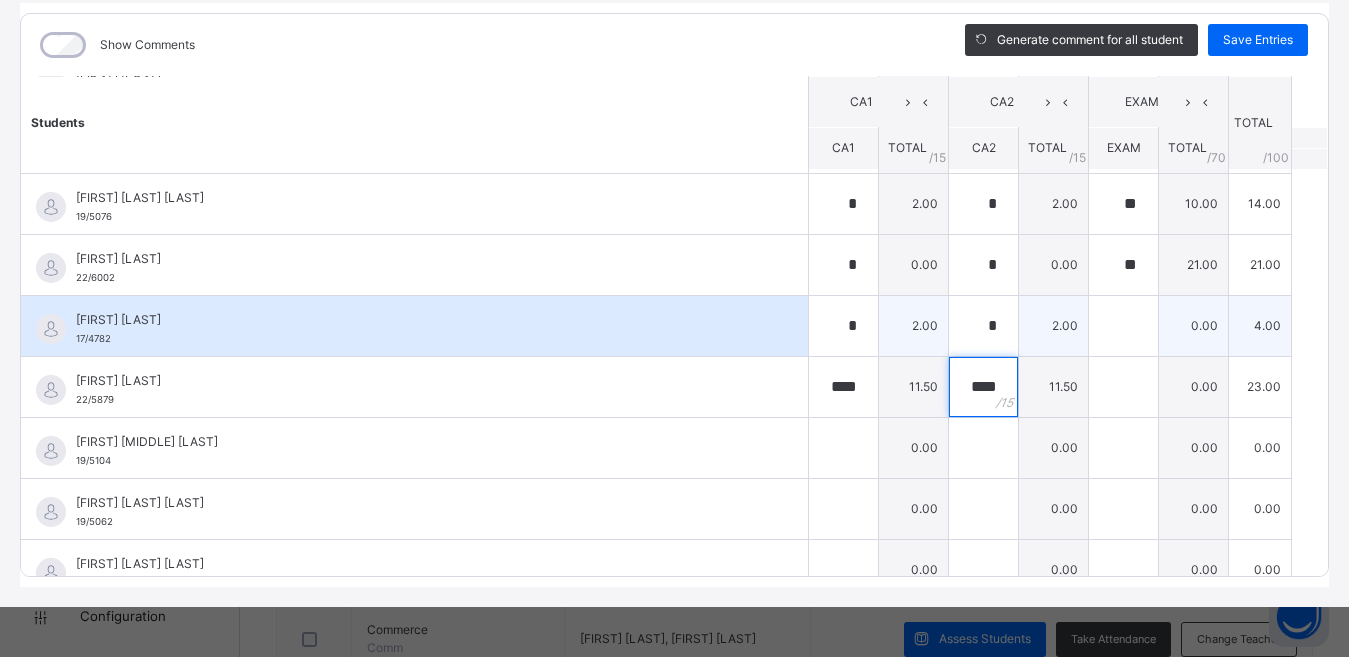 type on "****" 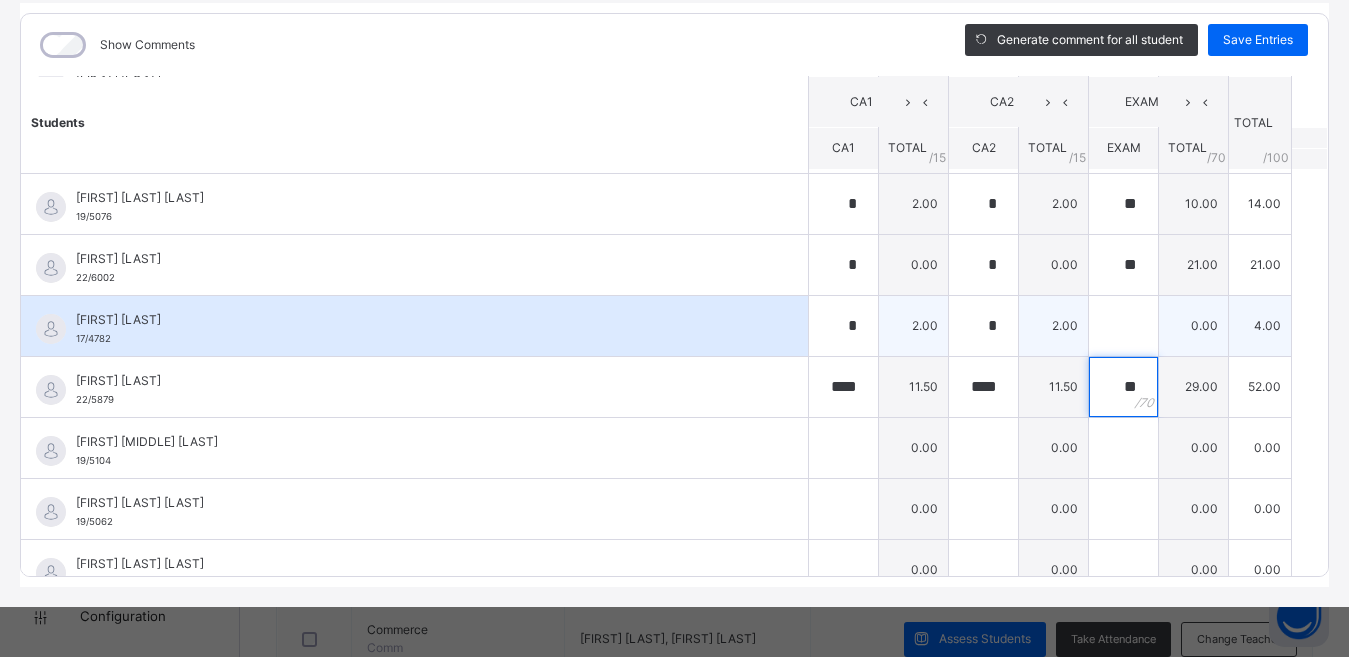 type on "**" 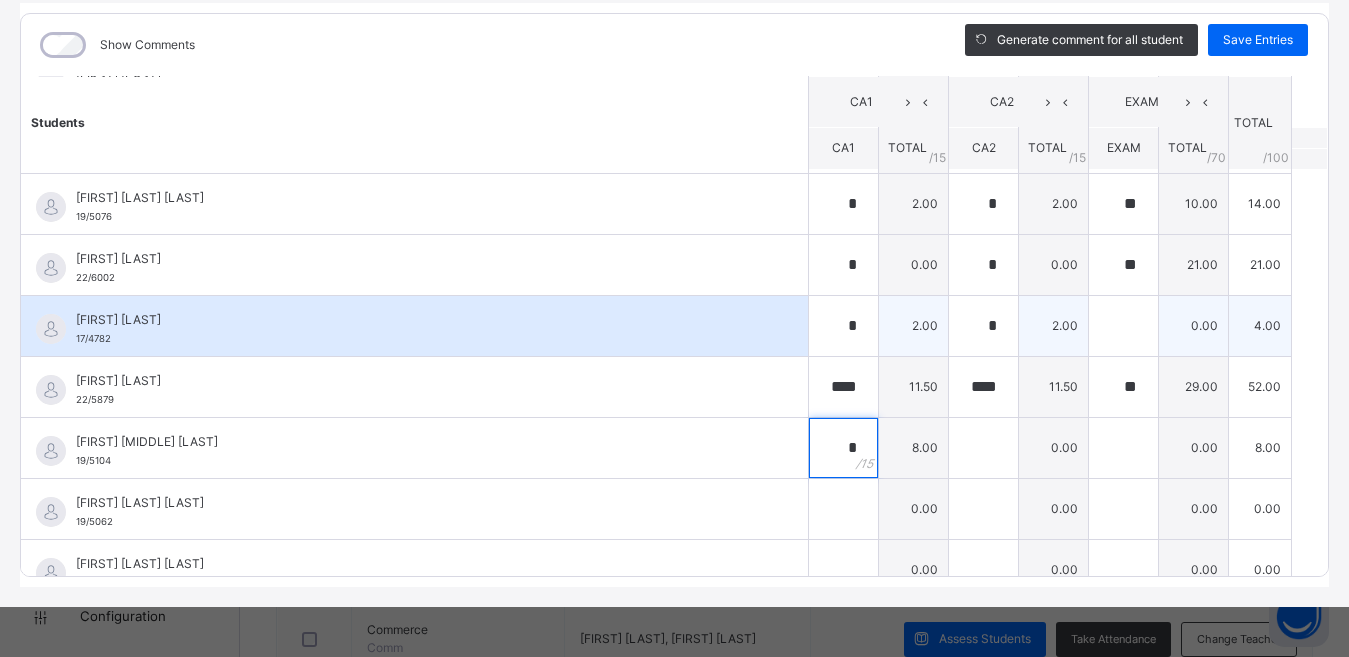 type on "*" 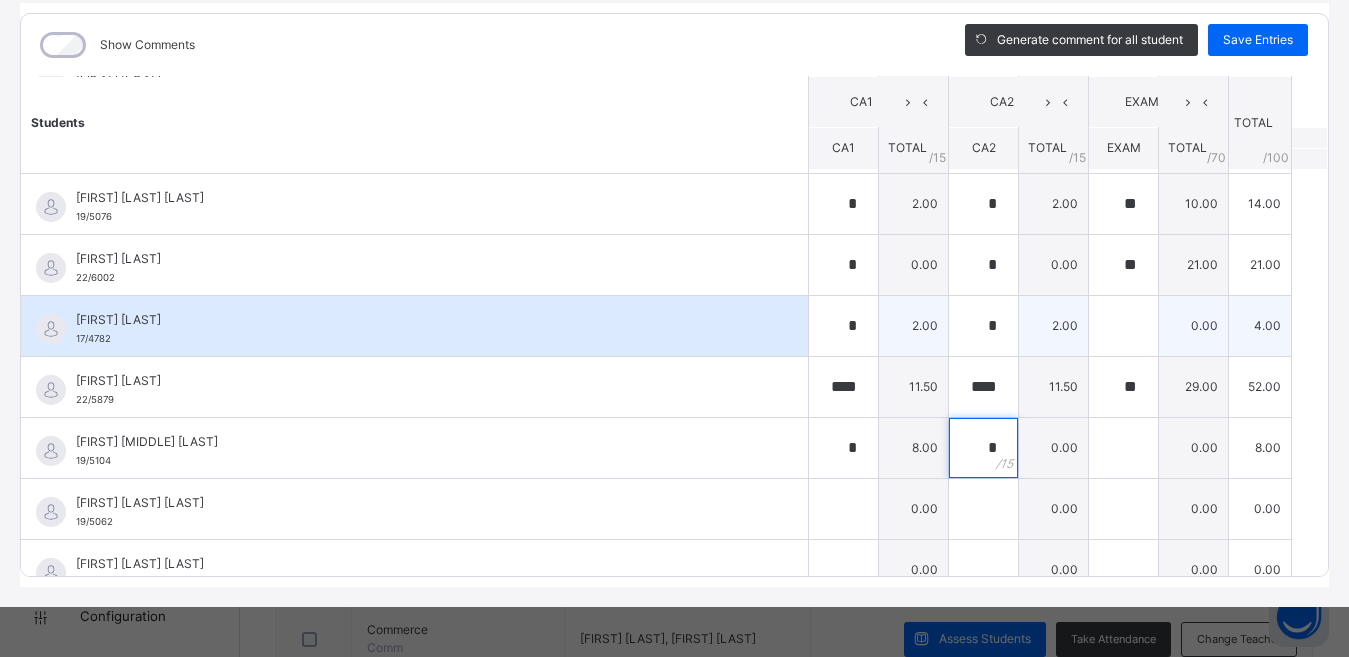 type on "*" 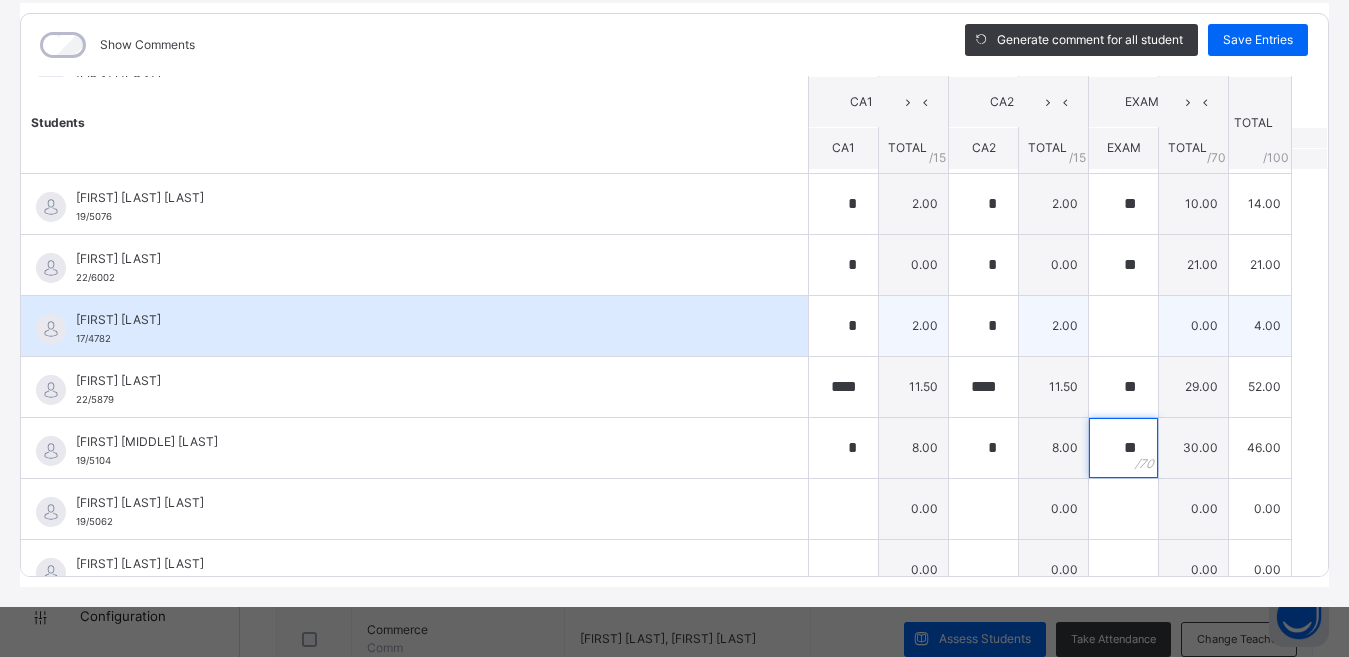 type on "**" 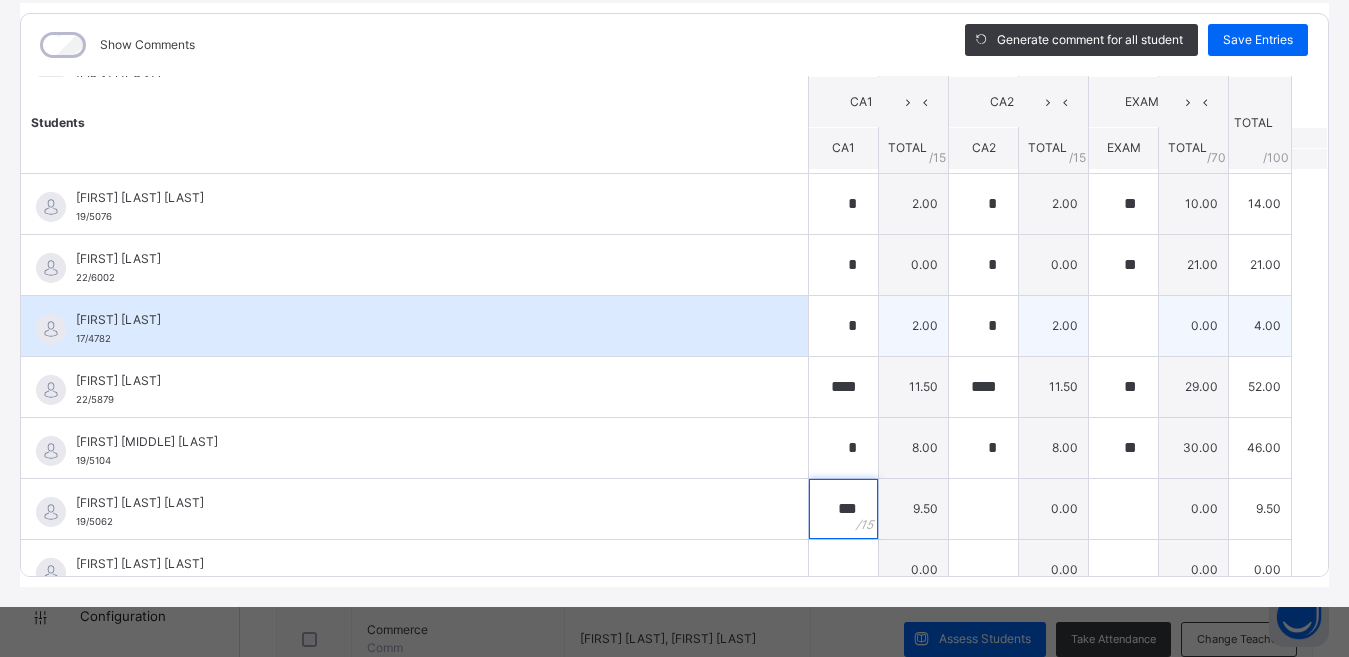 type on "***" 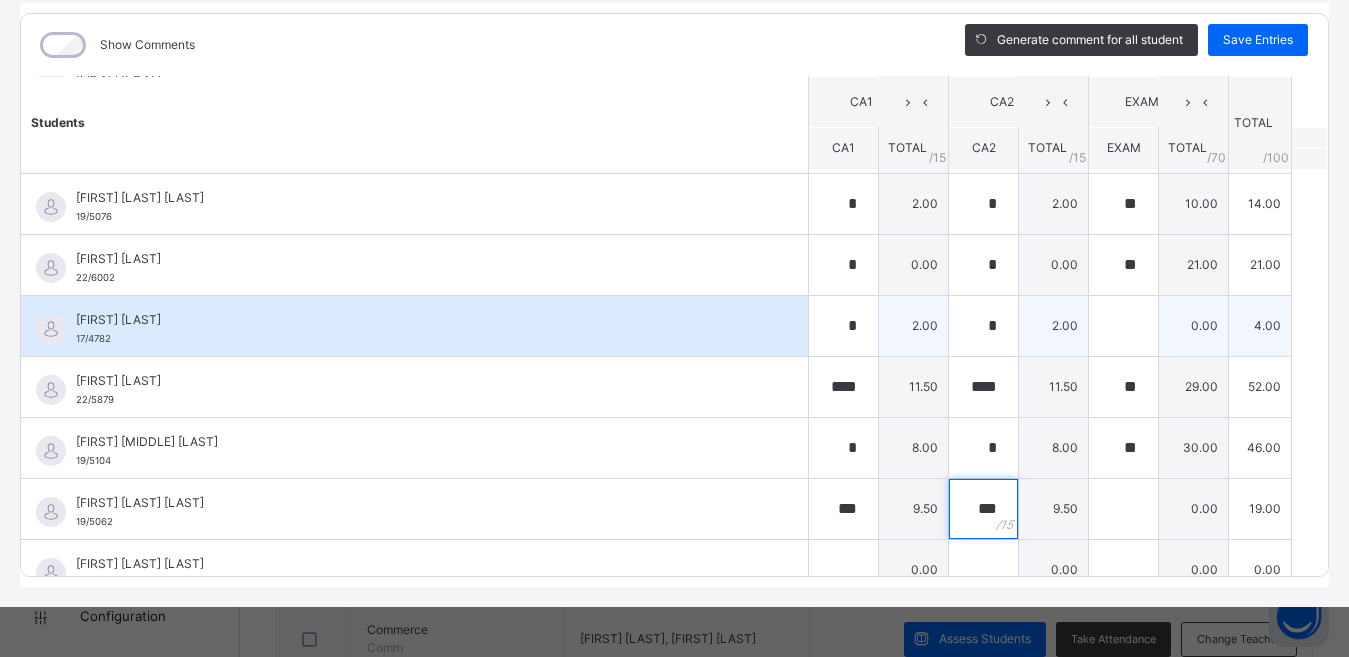 type on "***" 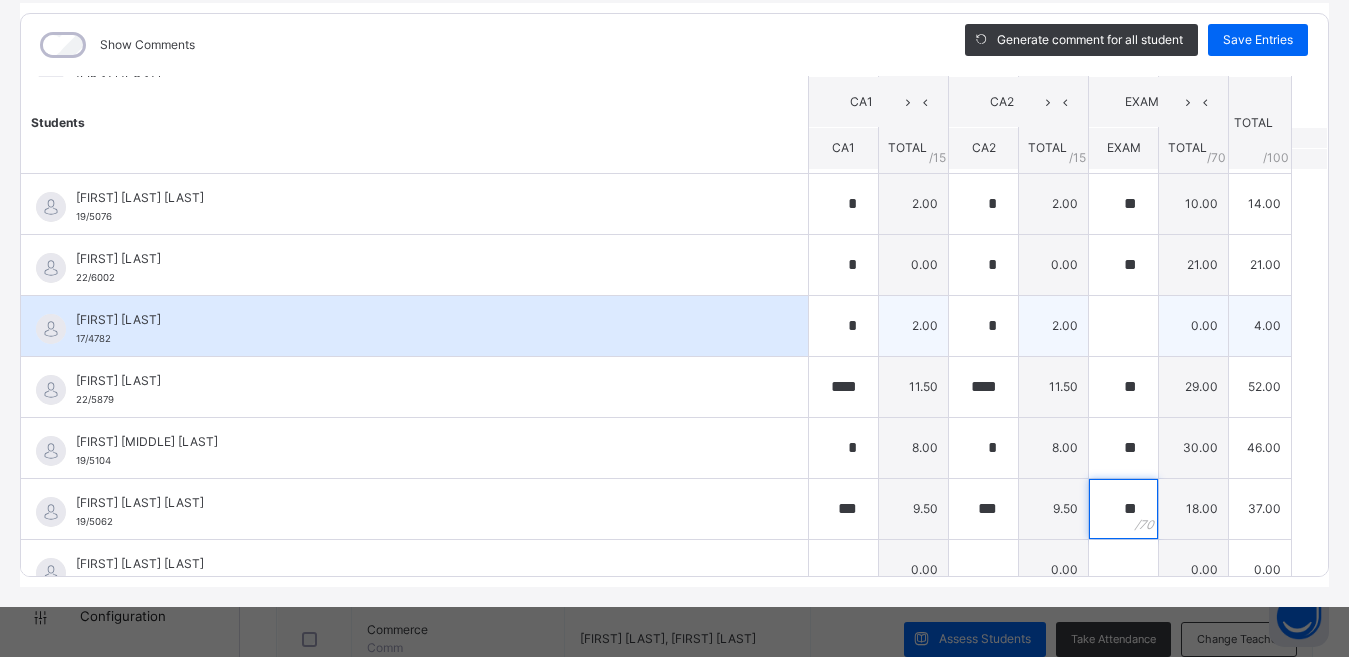 type on "**" 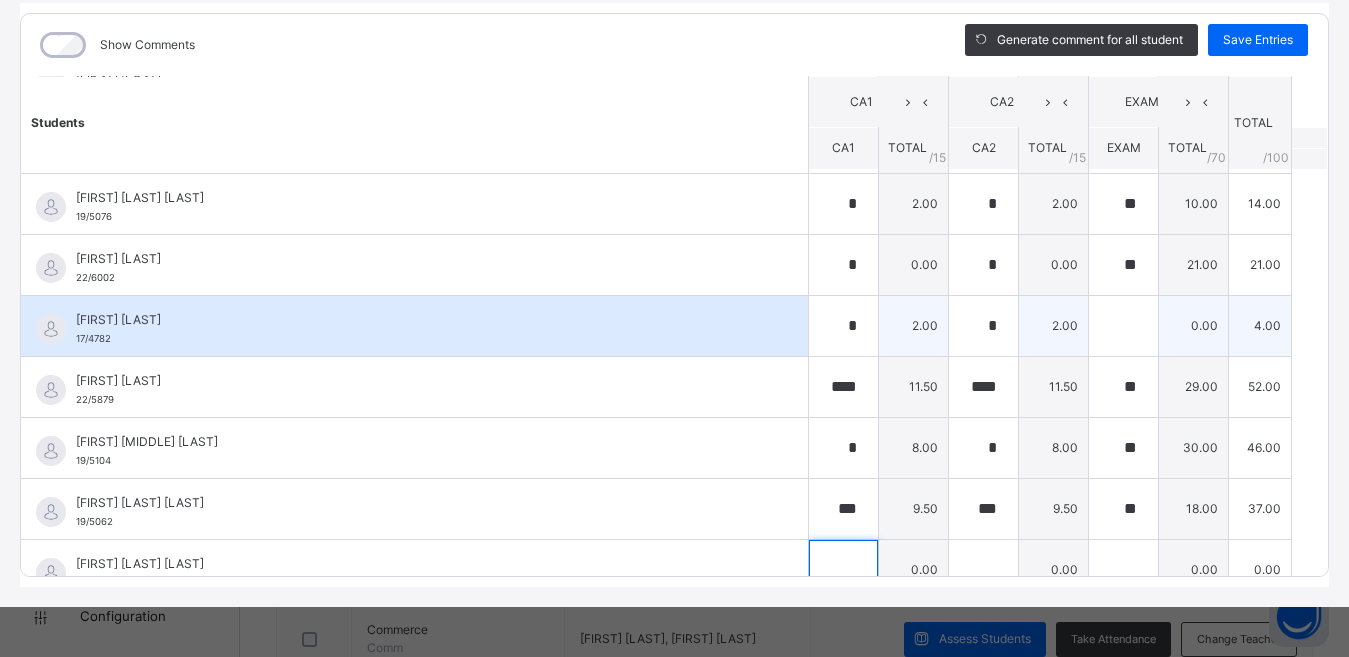 scroll, scrollTop: 630, scrollLeft: 0, axis: vertical 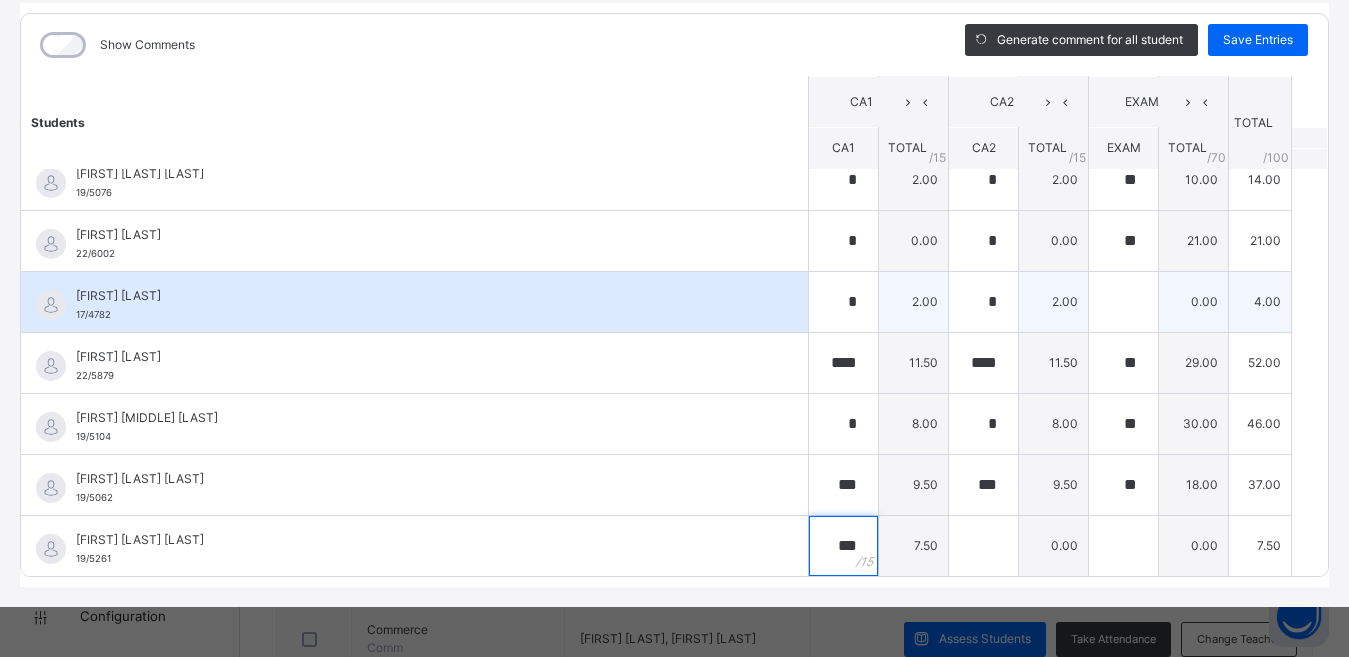 type on "***" 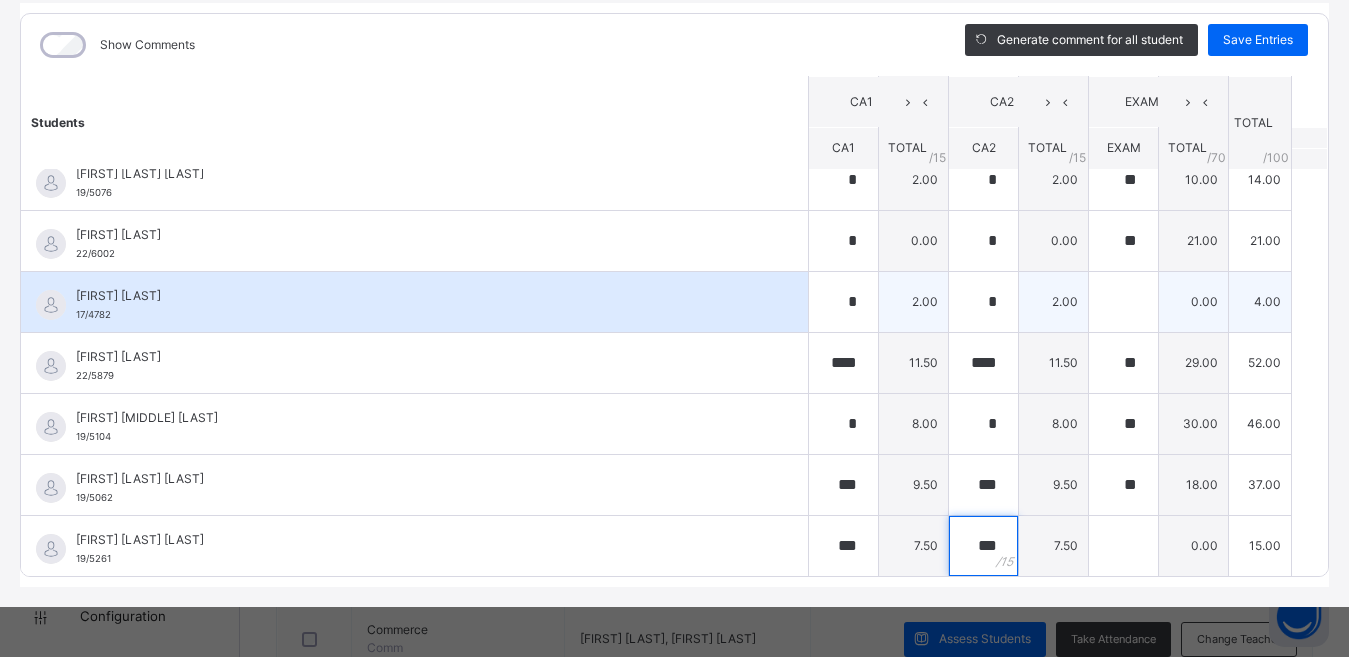type on "***" 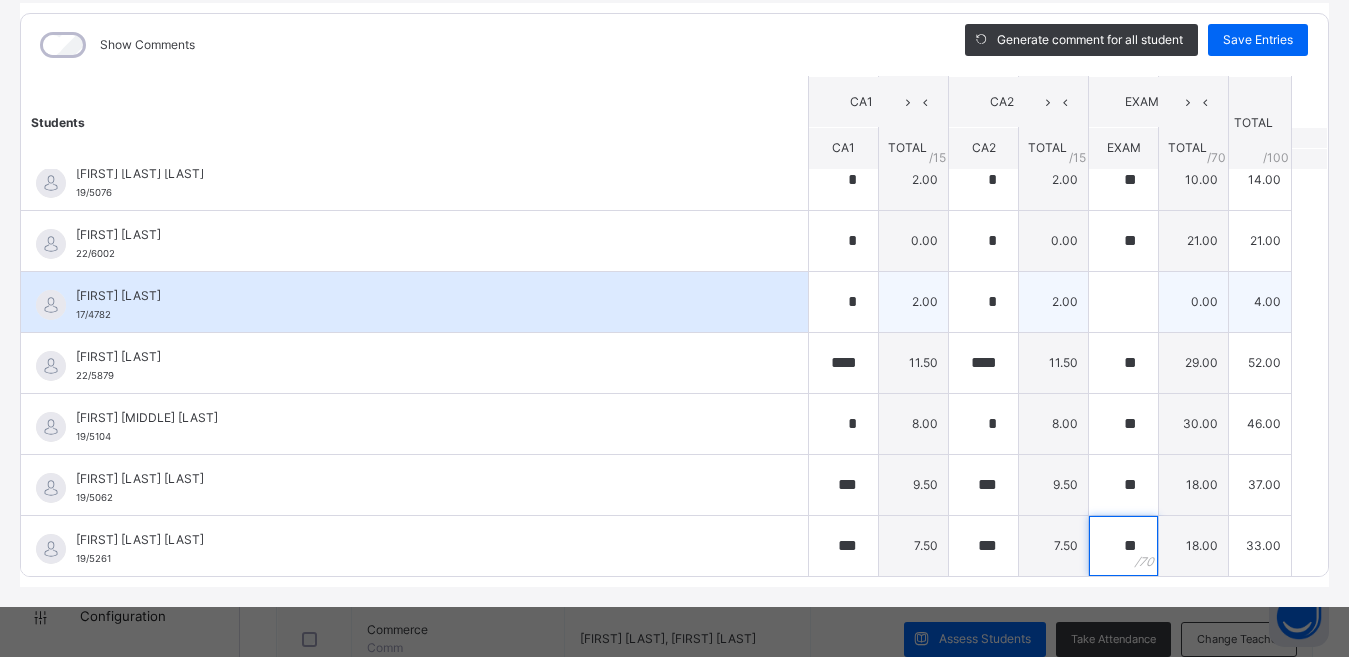 type on "**" 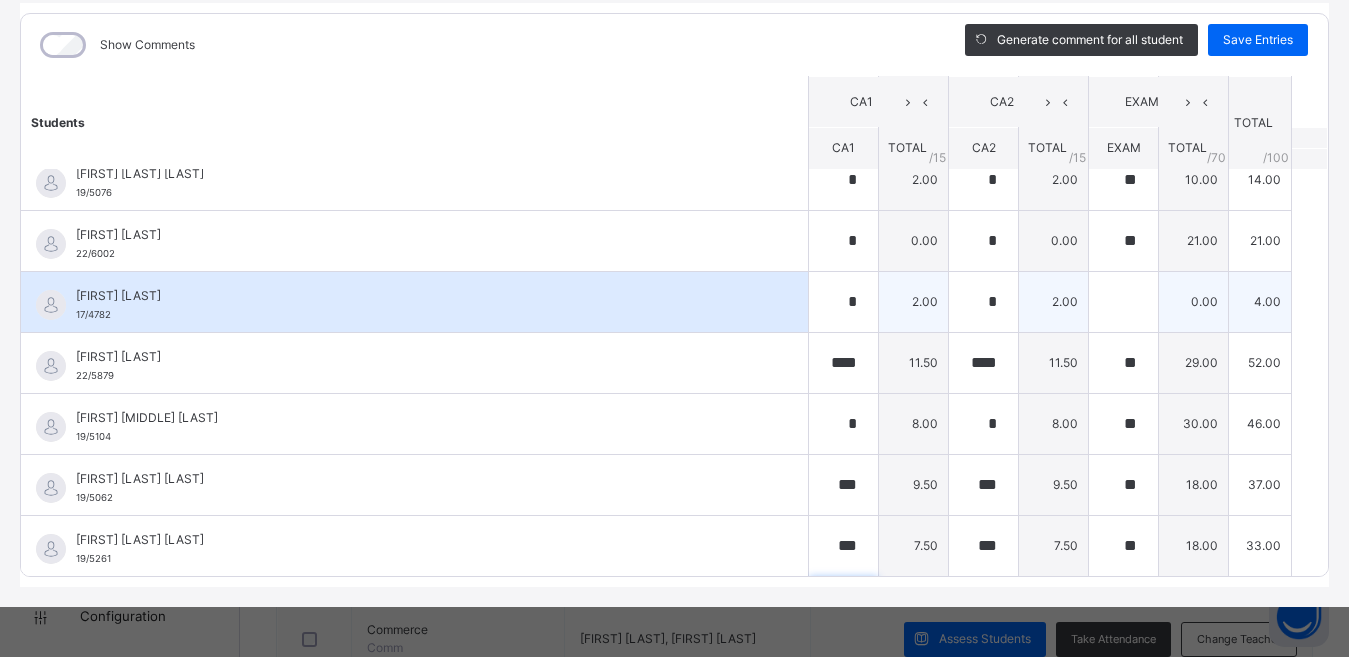 scroll, scrollTop: 875, scrollLeft: 0, axis: vertical 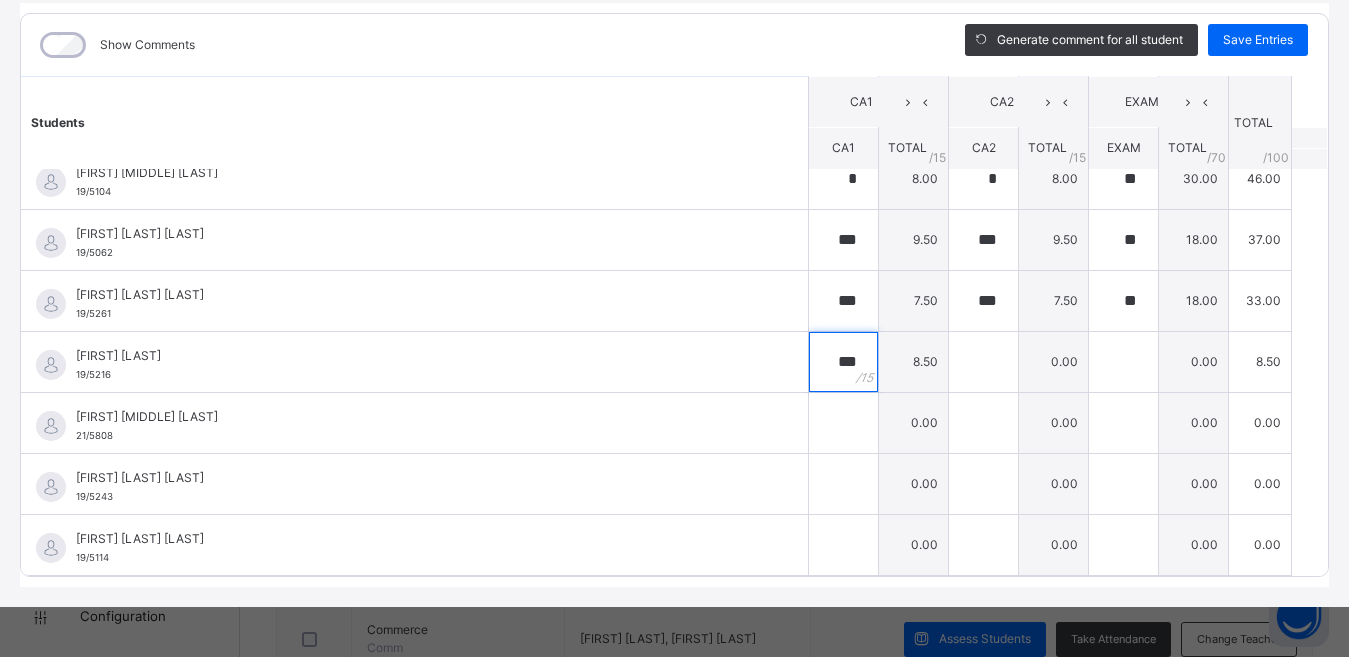 type on "***" 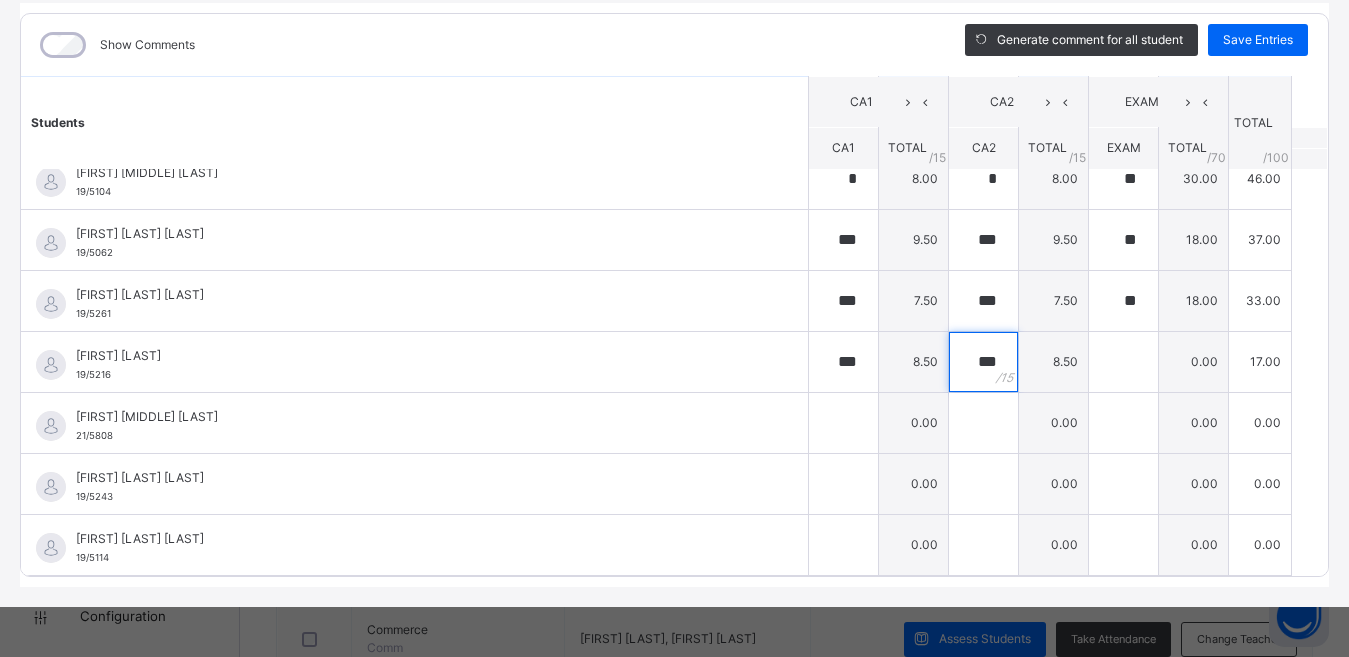 type on "***" 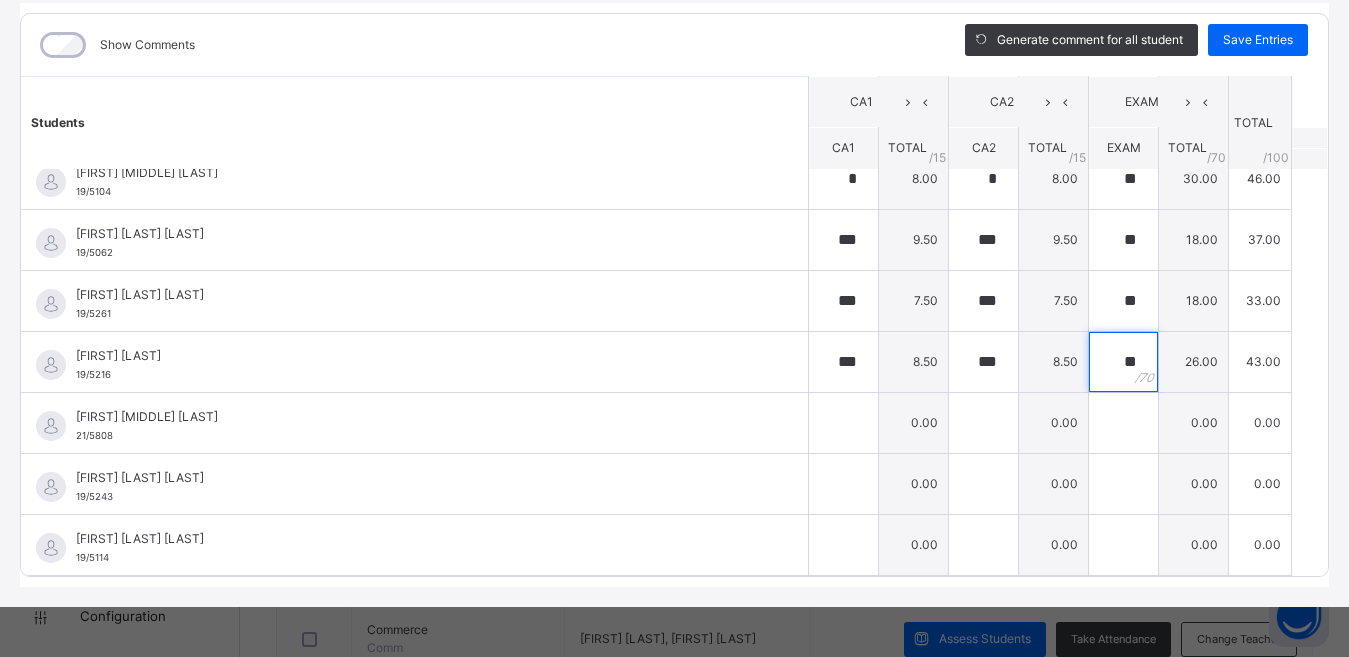 type on "**" 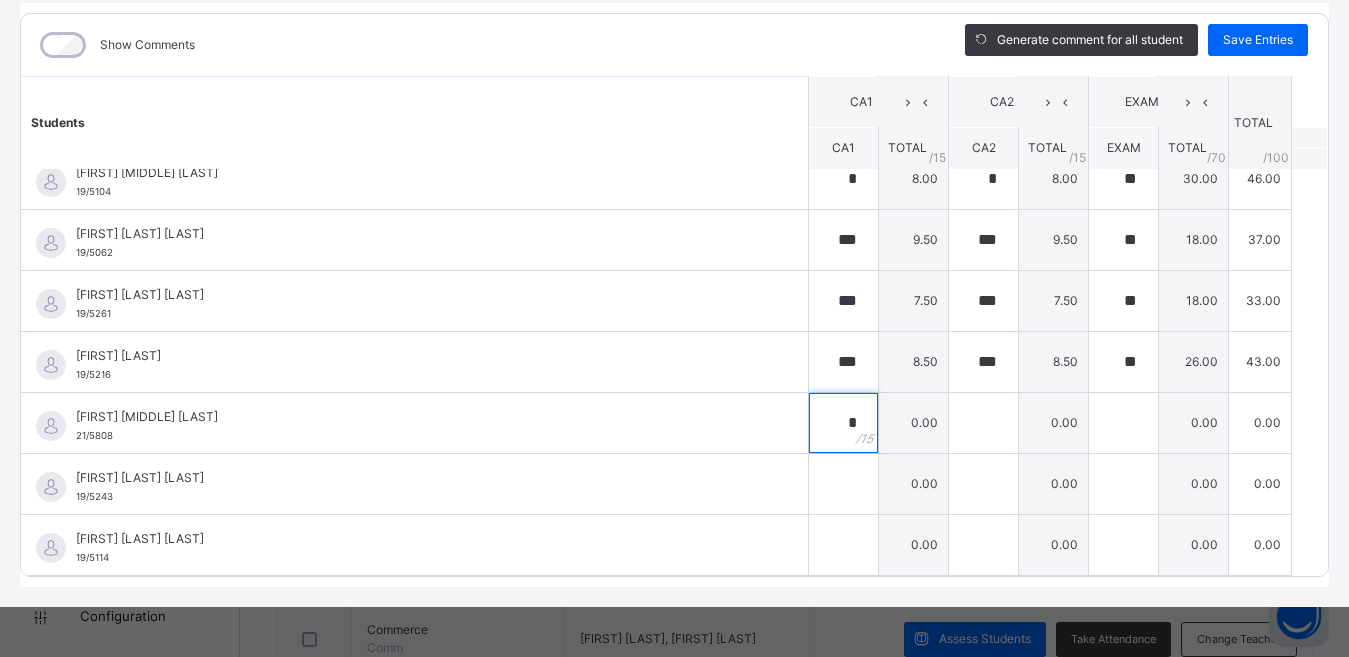 type on "*" 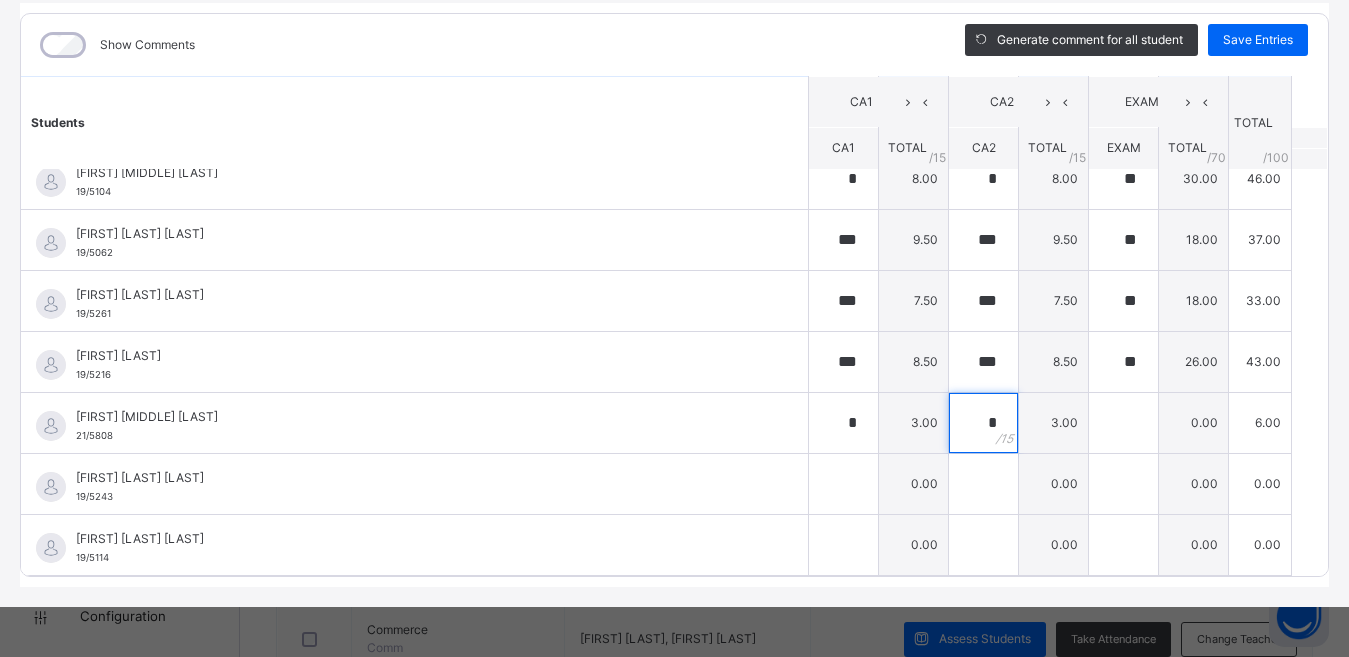 type on "*" 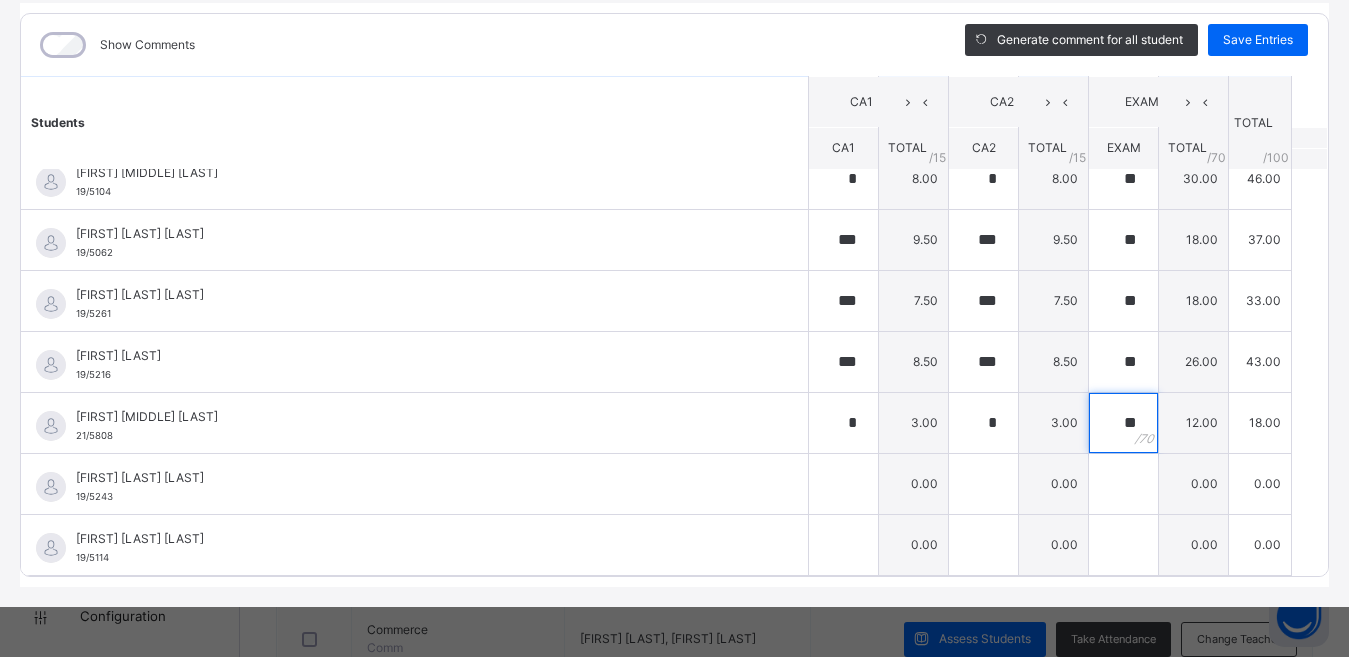 type on "**" 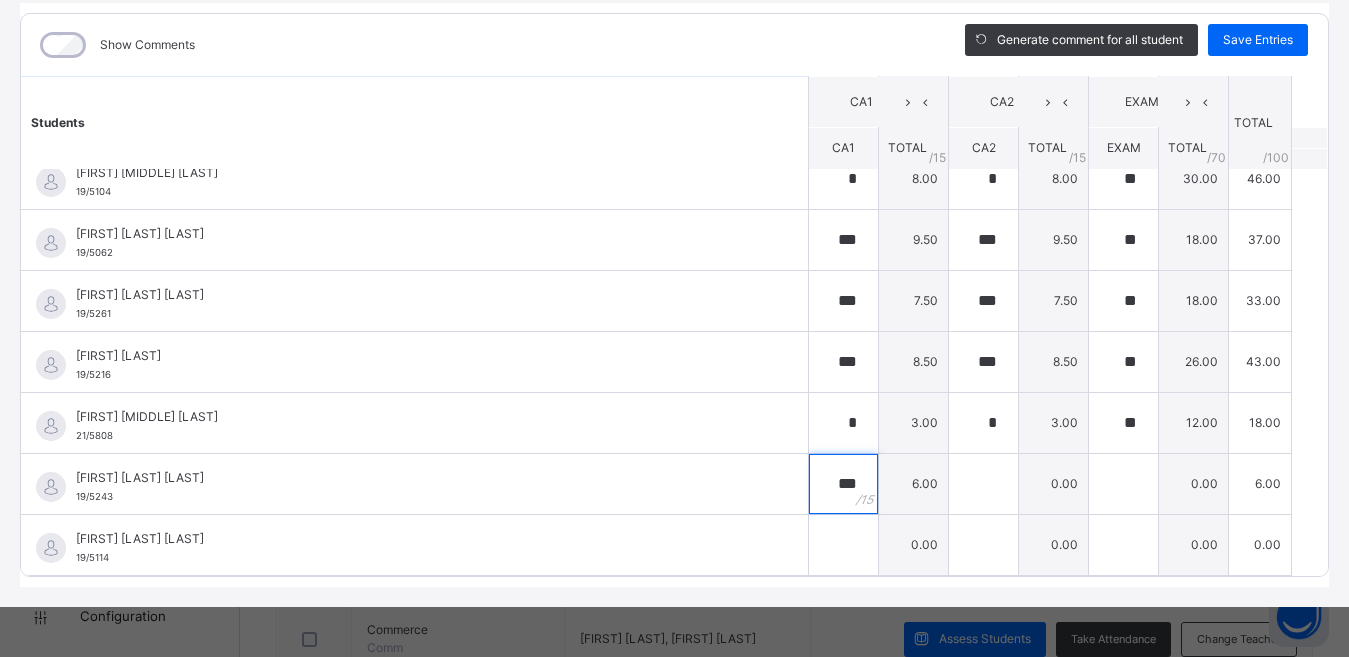 type on "***" 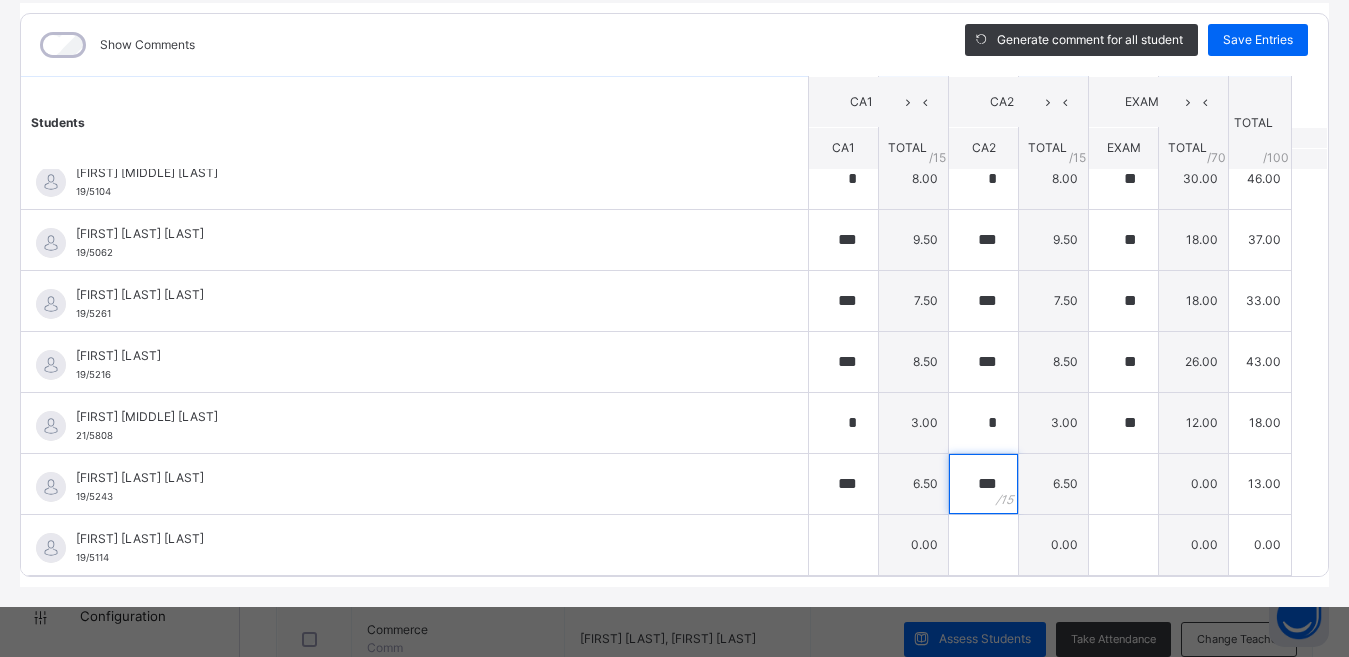 type on "***" 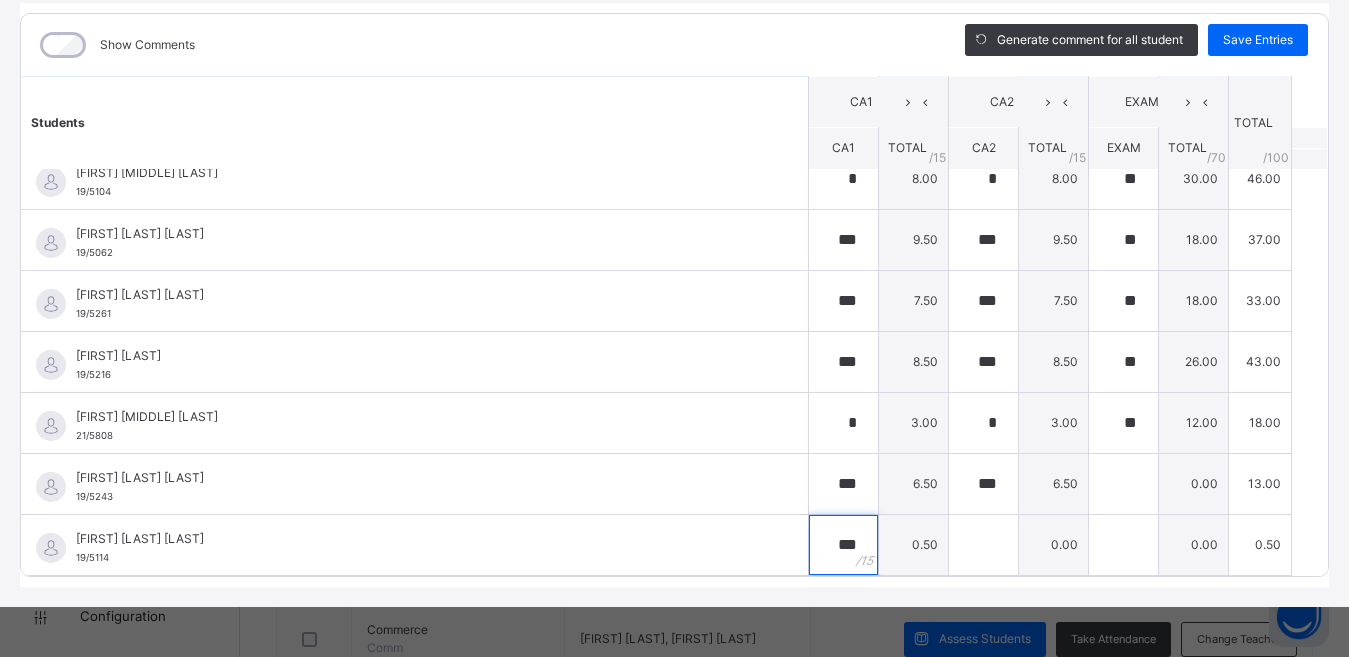 type on "***" 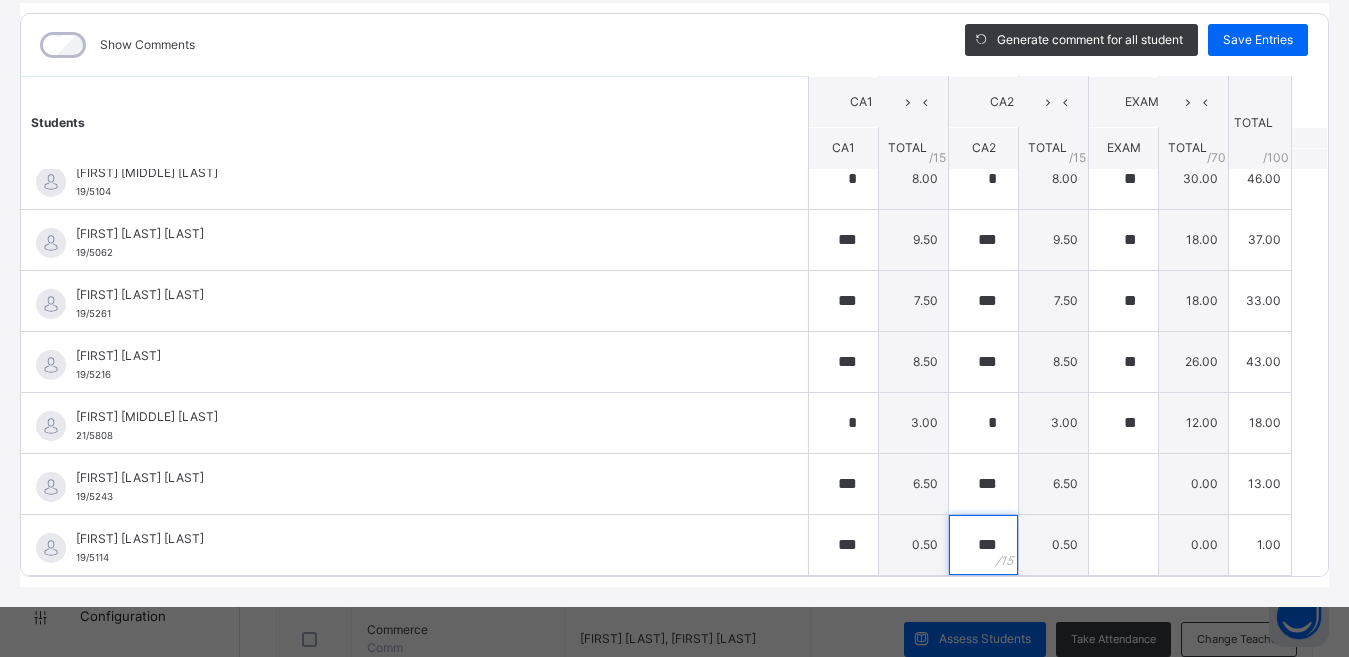 type on "***" 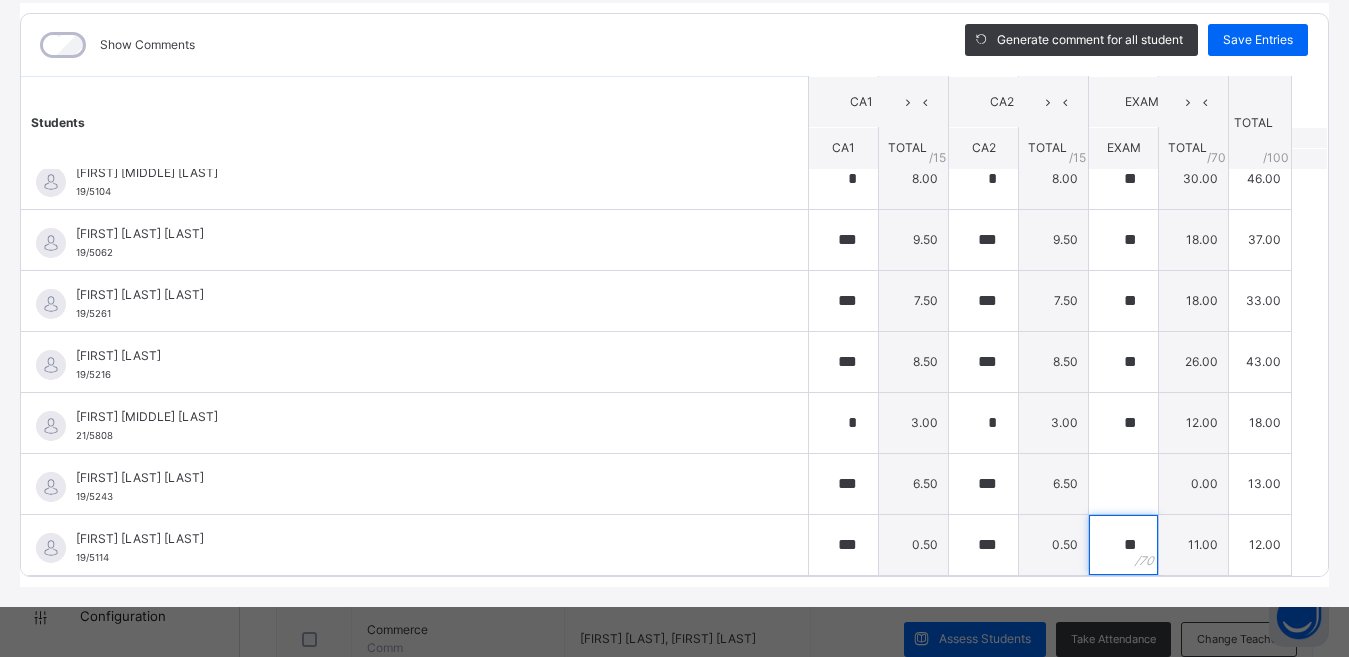 type on "**" 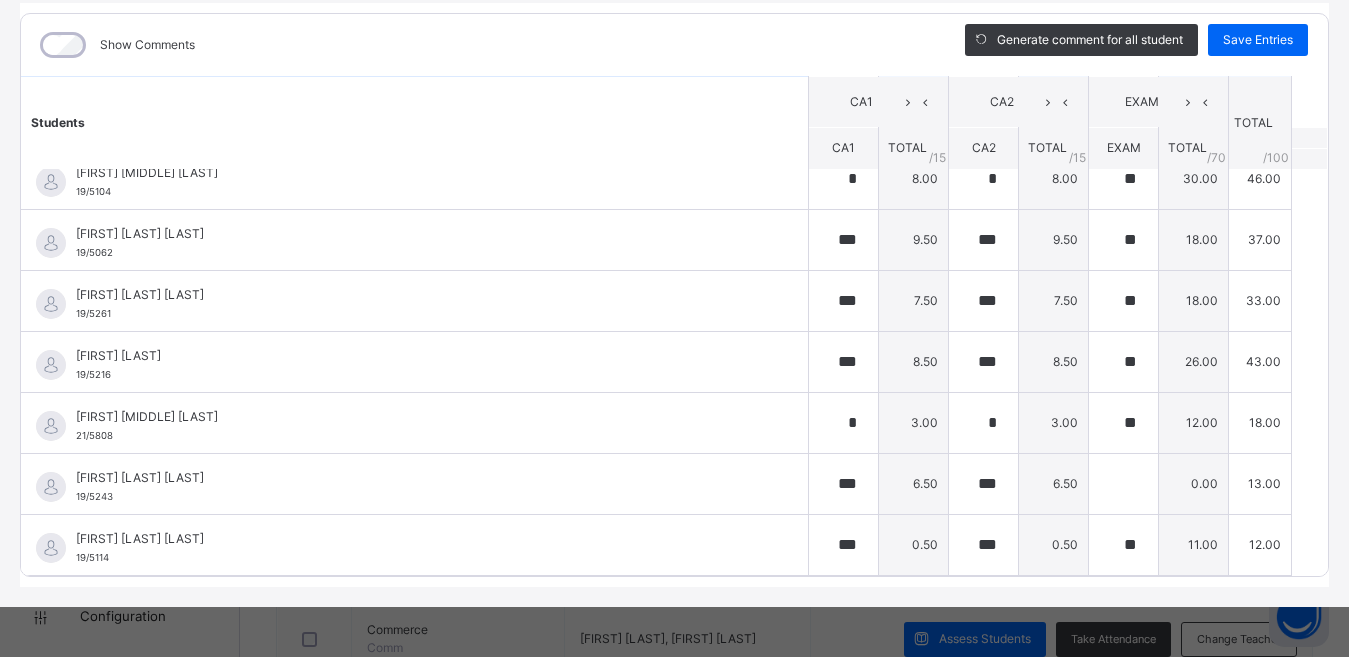 scroll, scrollTop: 1440, scrollLeft: 0, axis: vertical 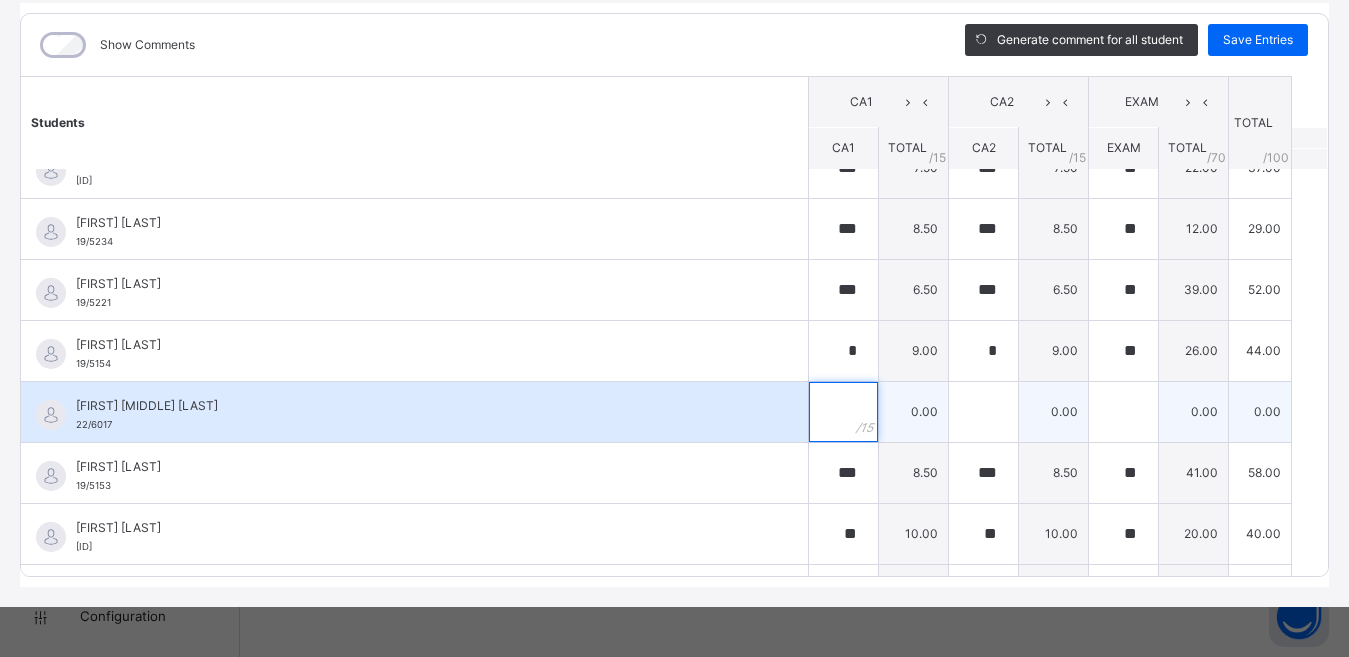 click at bounding box center [843, 412] 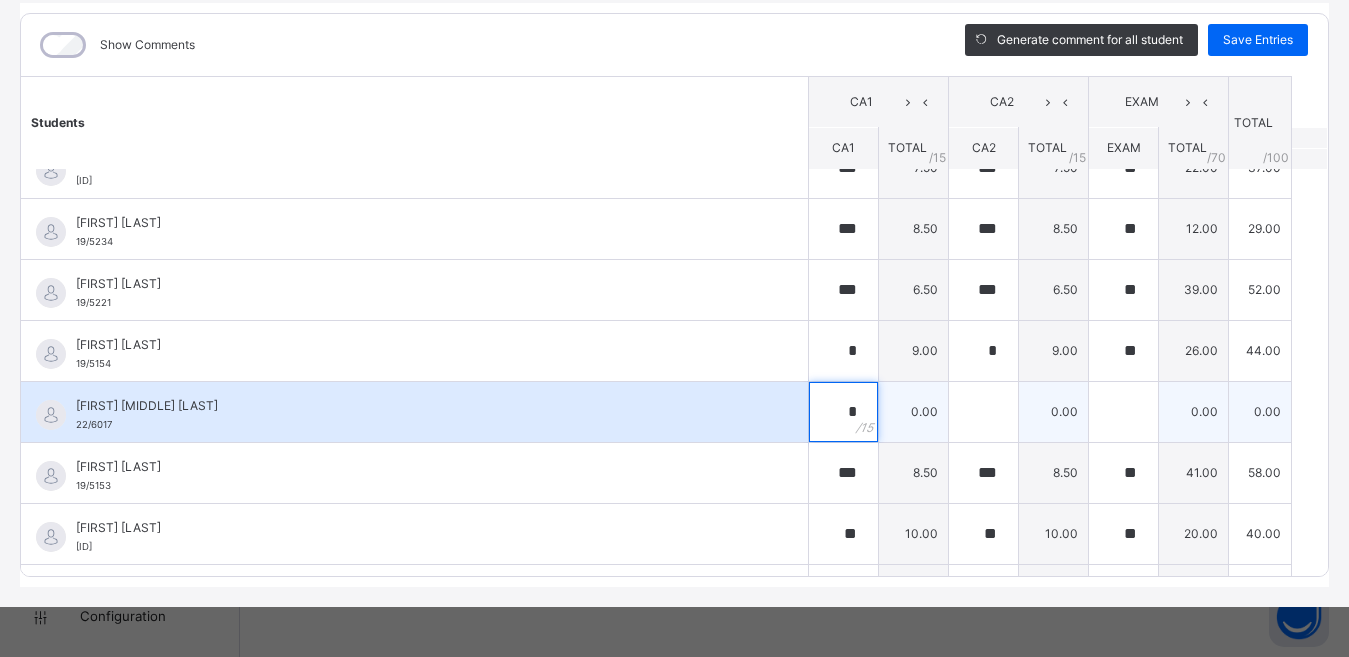 type on "*" 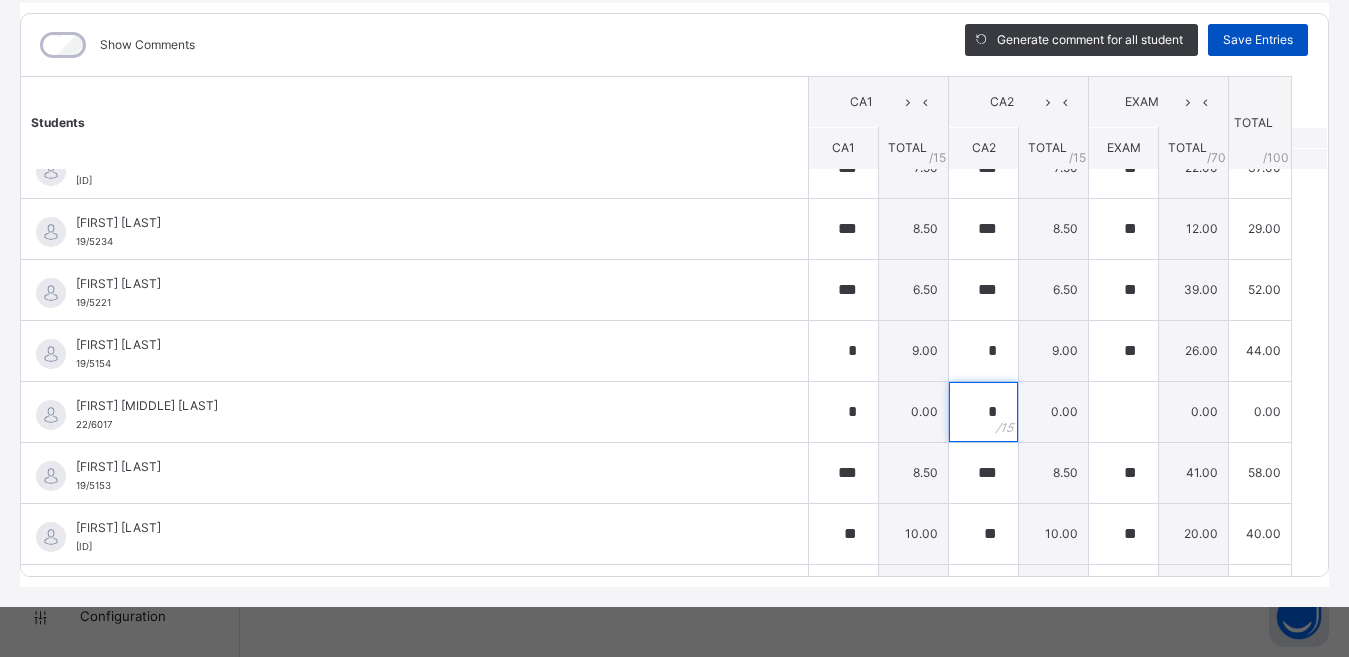 type on "*" 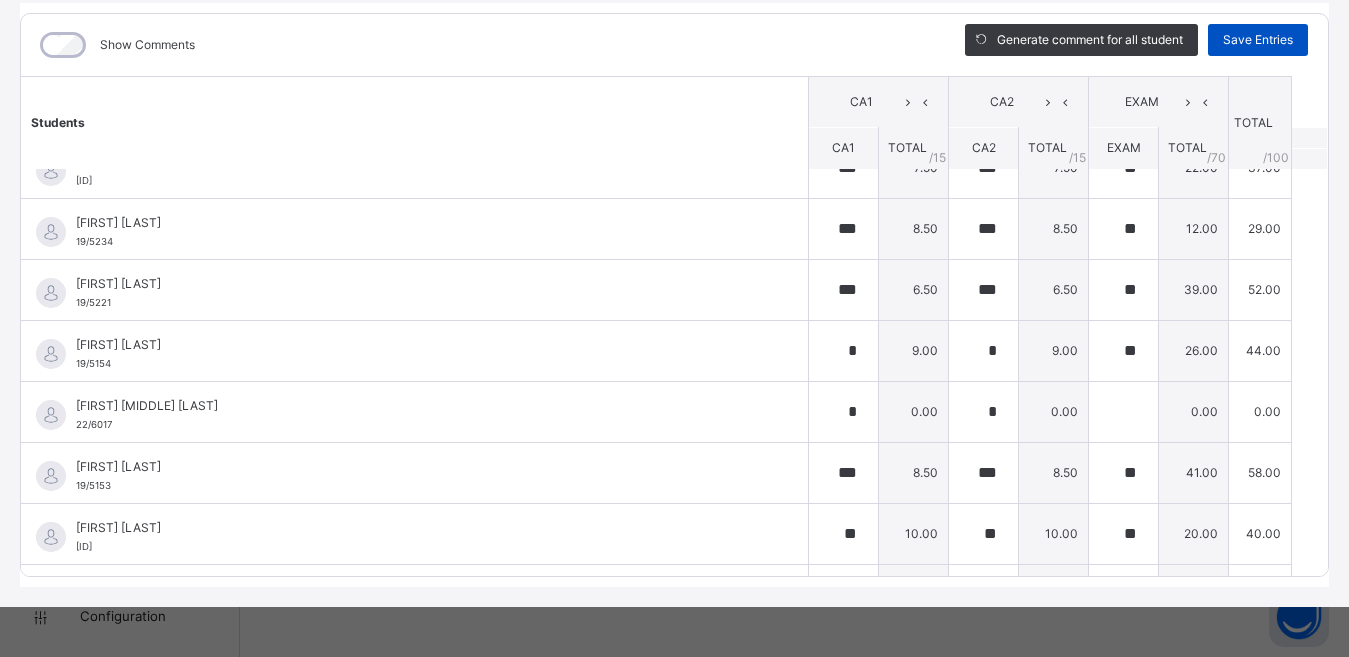 click on "Save Entries" at bounding box center (1258, 40) 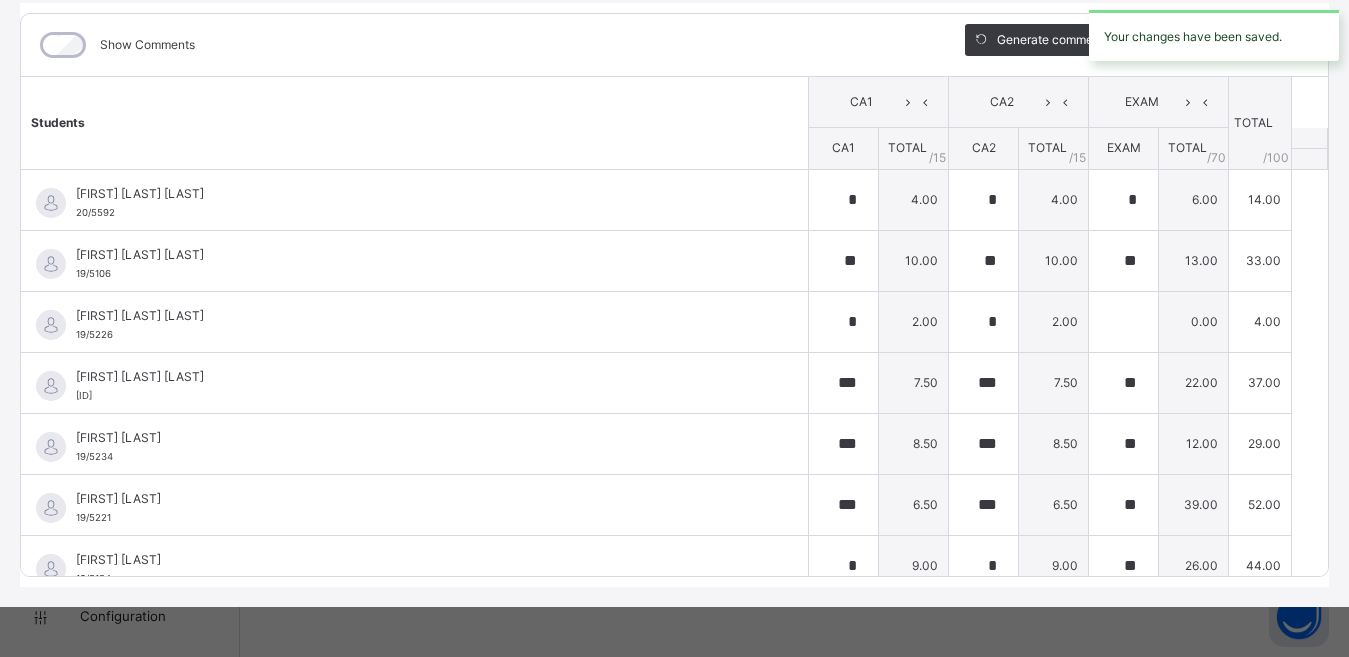type on "*" 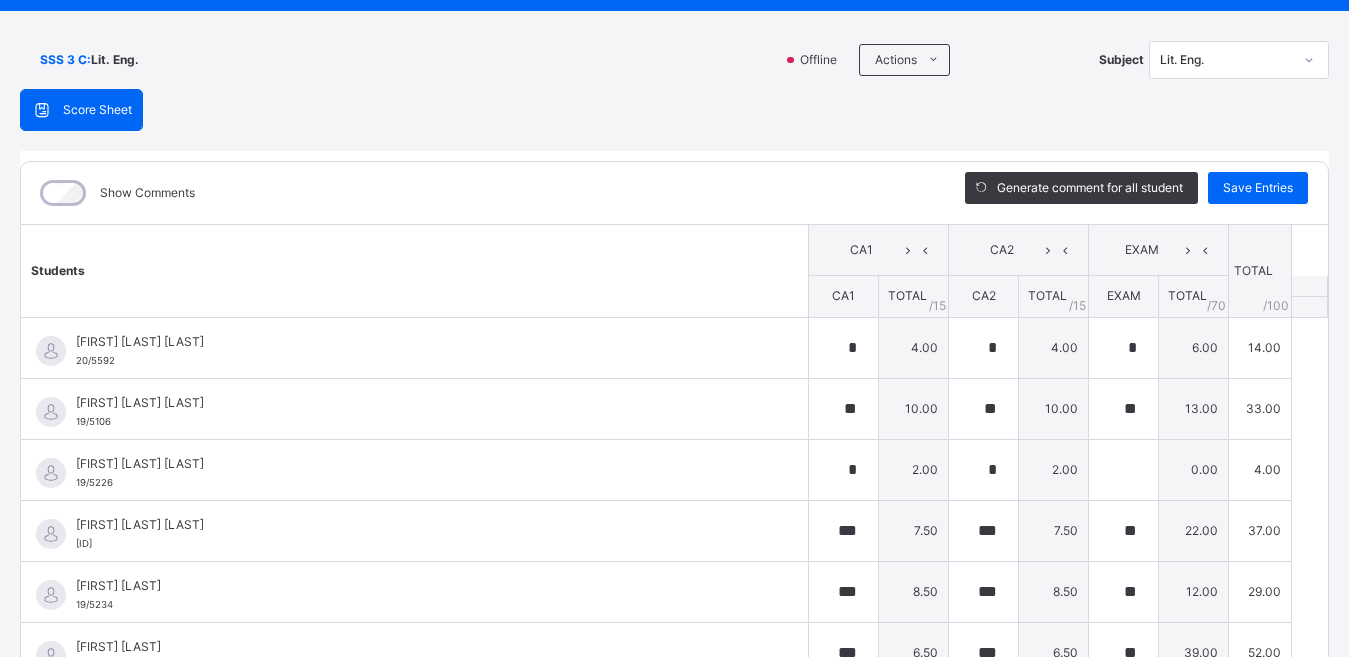 scroll, scrollTop: 76, scrollLeft: 0, axis: vertical 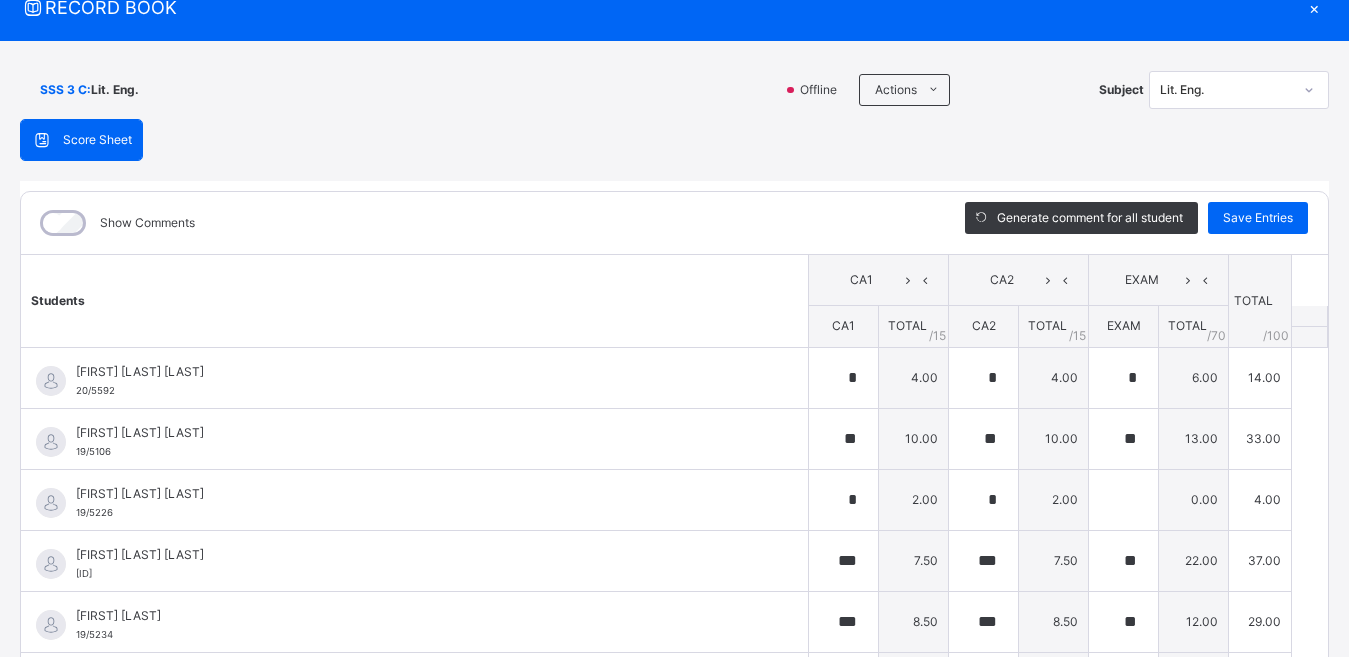 click on "×" at bounding box center [1314, 7] 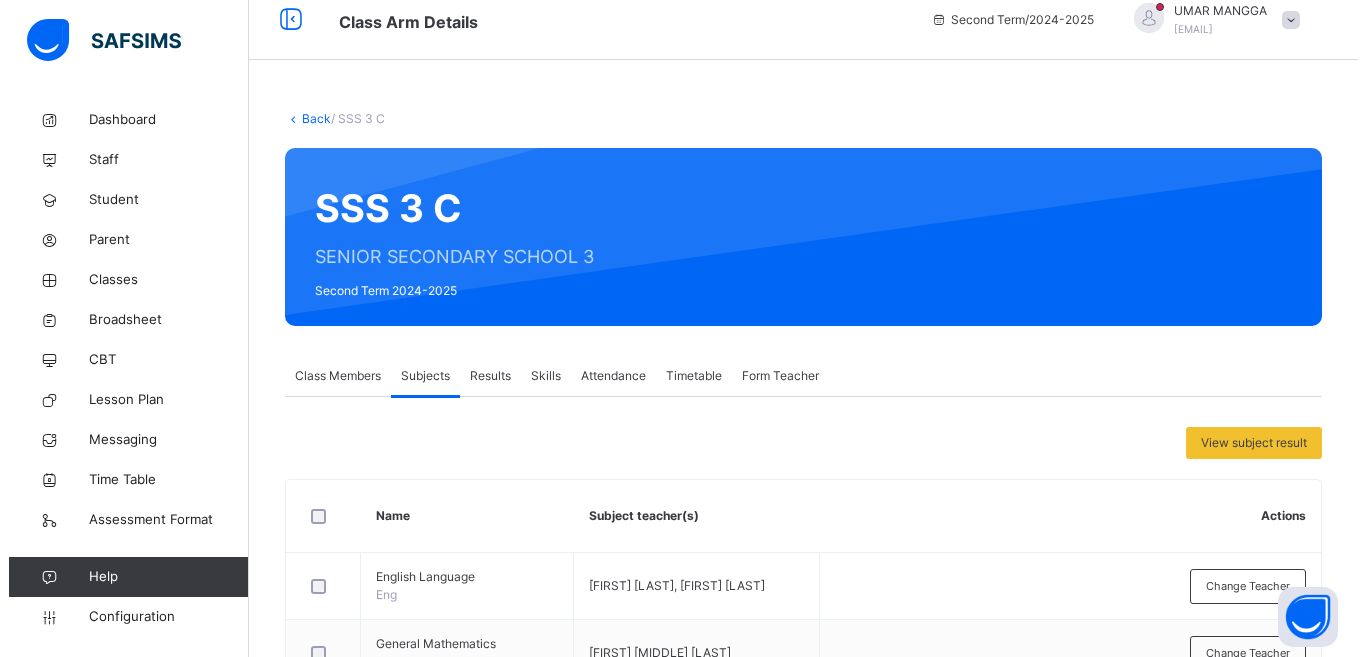 scroll, scrollTop: 0, scrollLeft: 0, axis: both 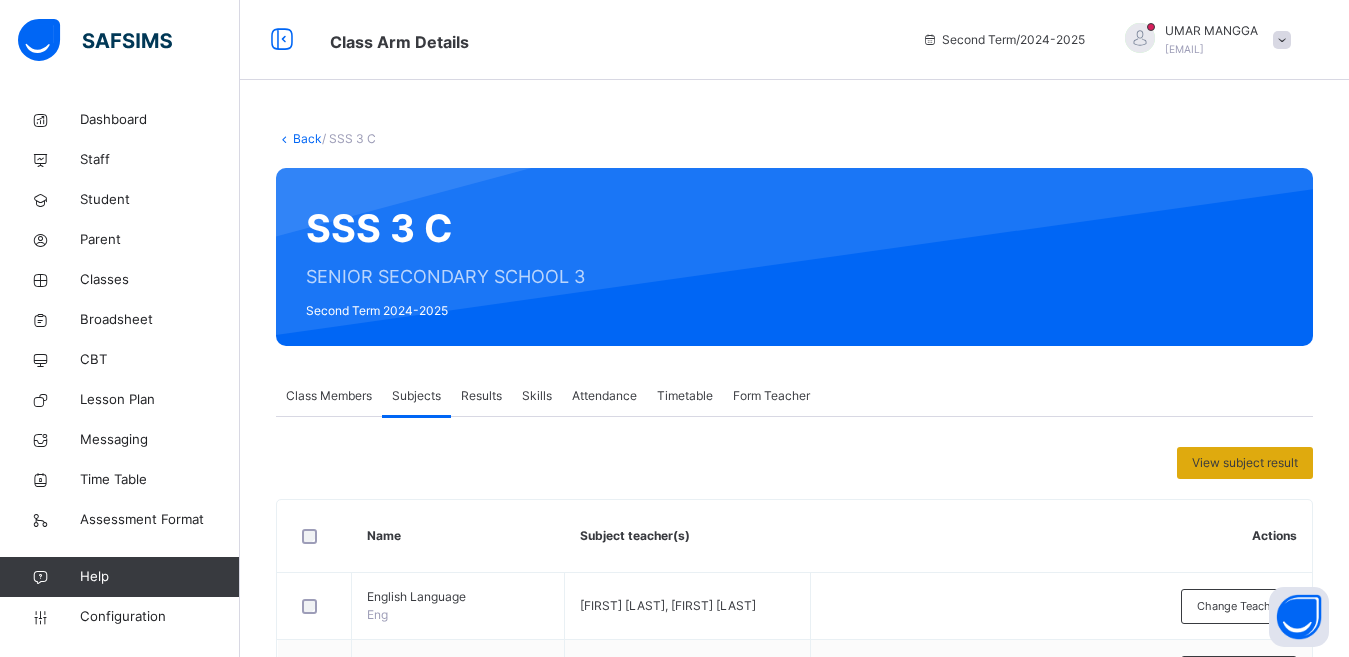 click on "View subject result" at bounding box center (1245, 463) 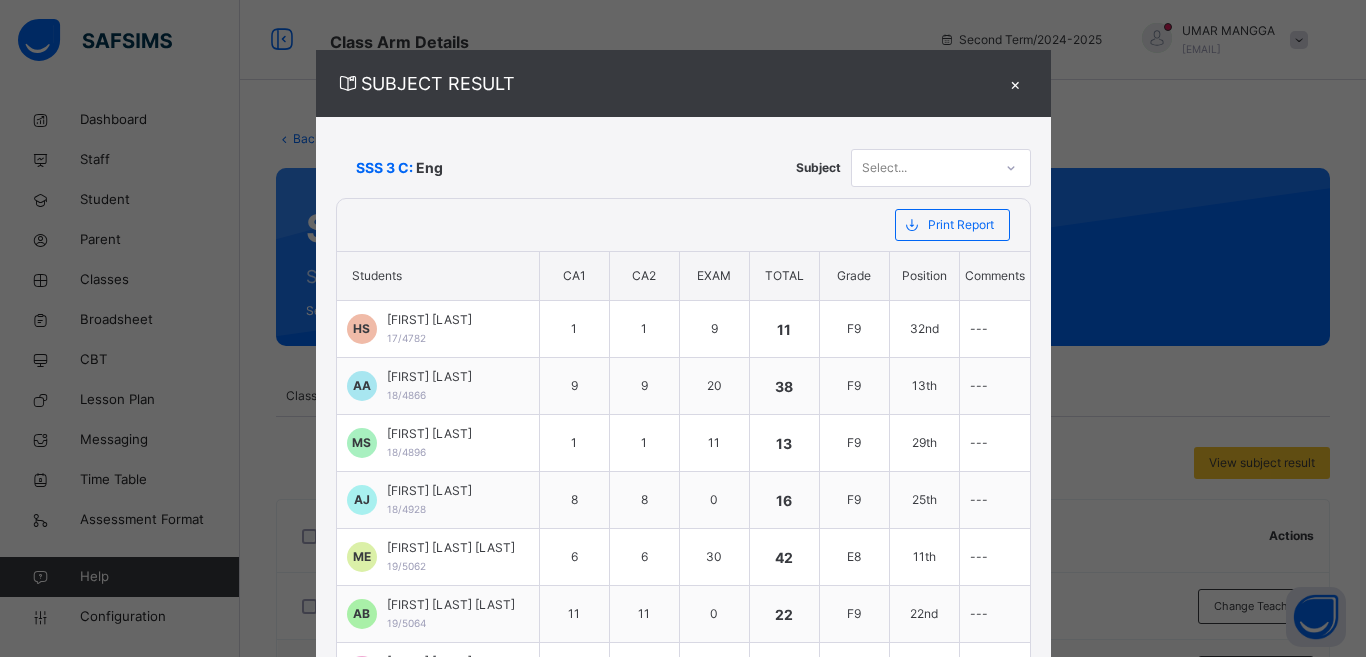 click on "Select..." at bounding box center [922, 167] 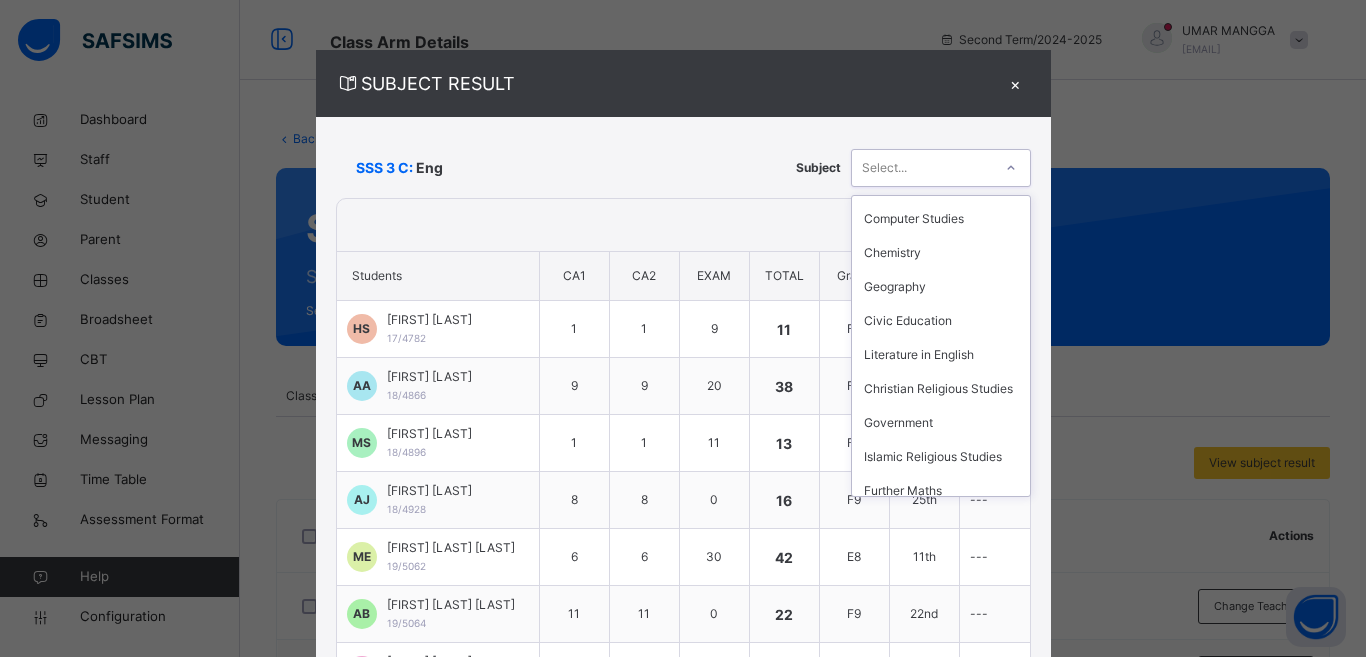 scroll, scrollTop: 242, scrollLeft: 0, axis: vertical 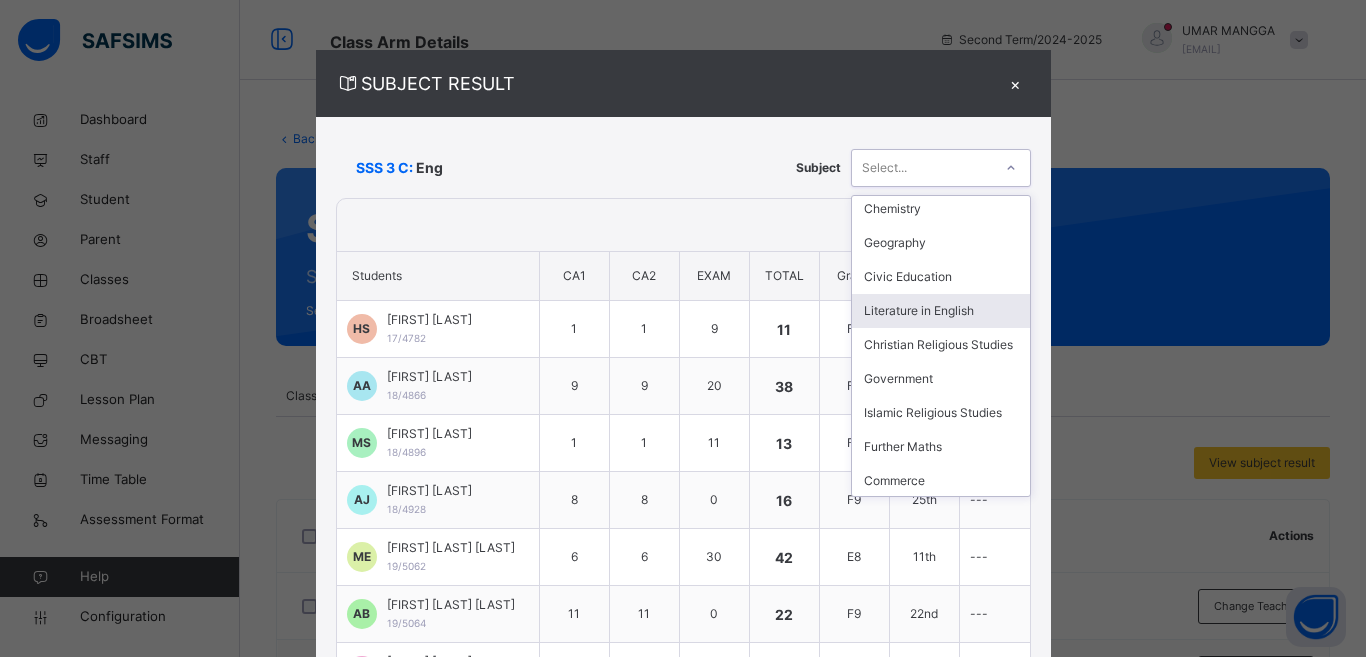 click on "Literature in English" at bounding box center (941, 311) 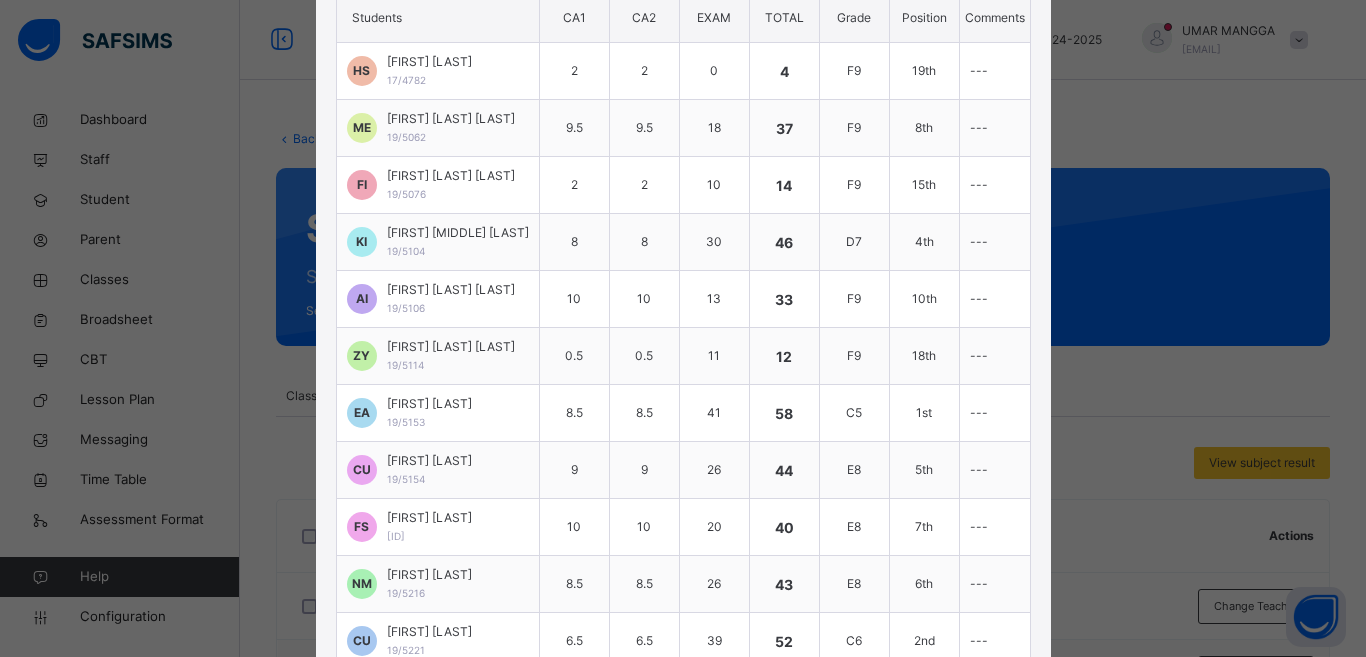 scroll, scrollTop: 286, scrollLeft: 0, axis: vertical 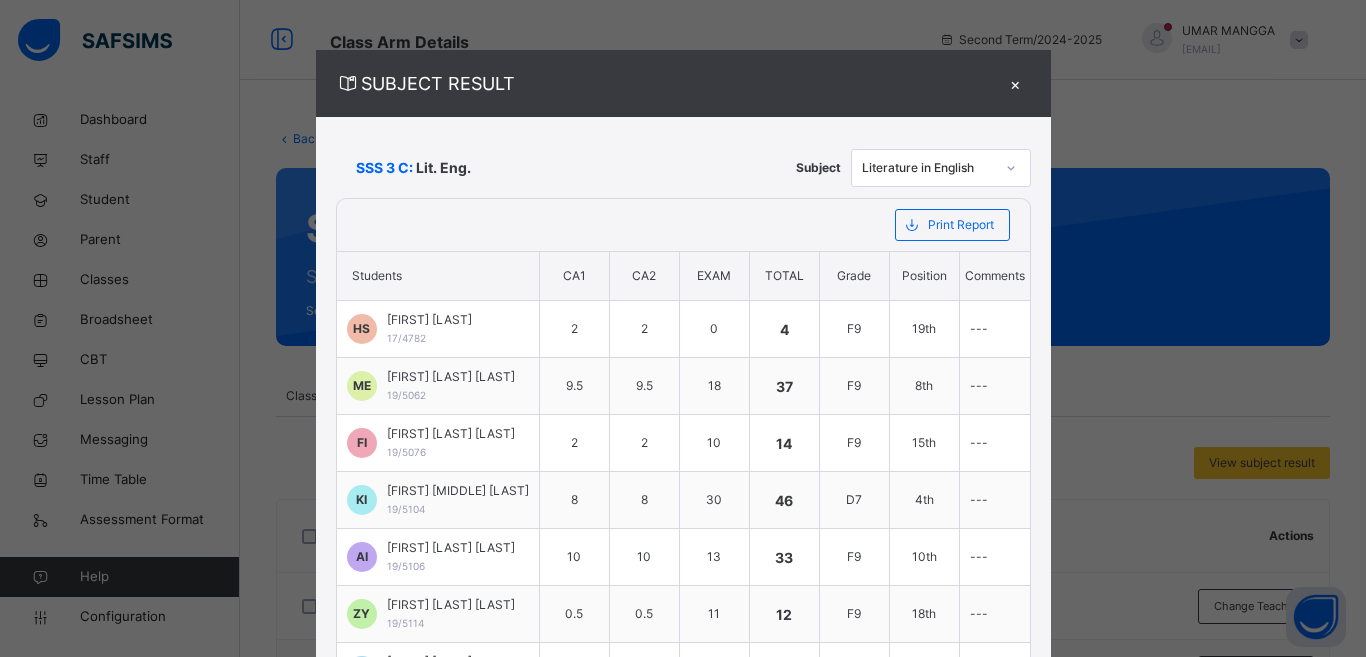 click on "×" at bounding box center [1016, 83] 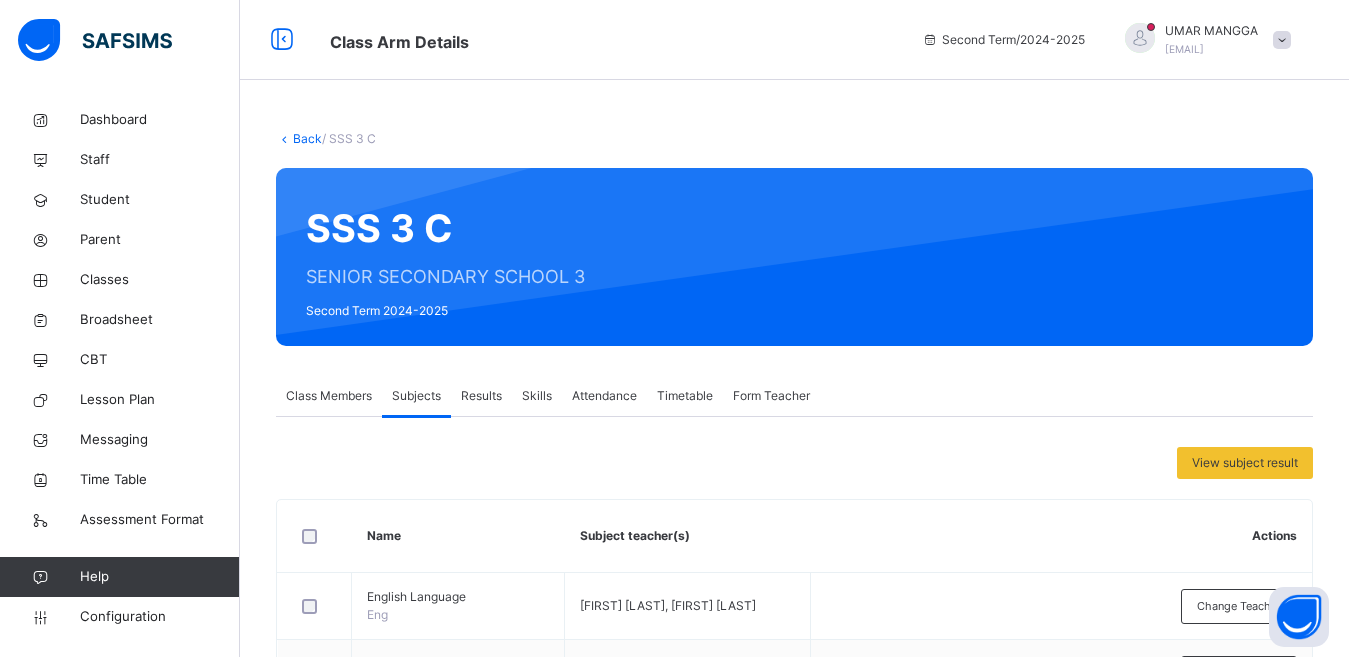 click at bounding box center (1140, 38) 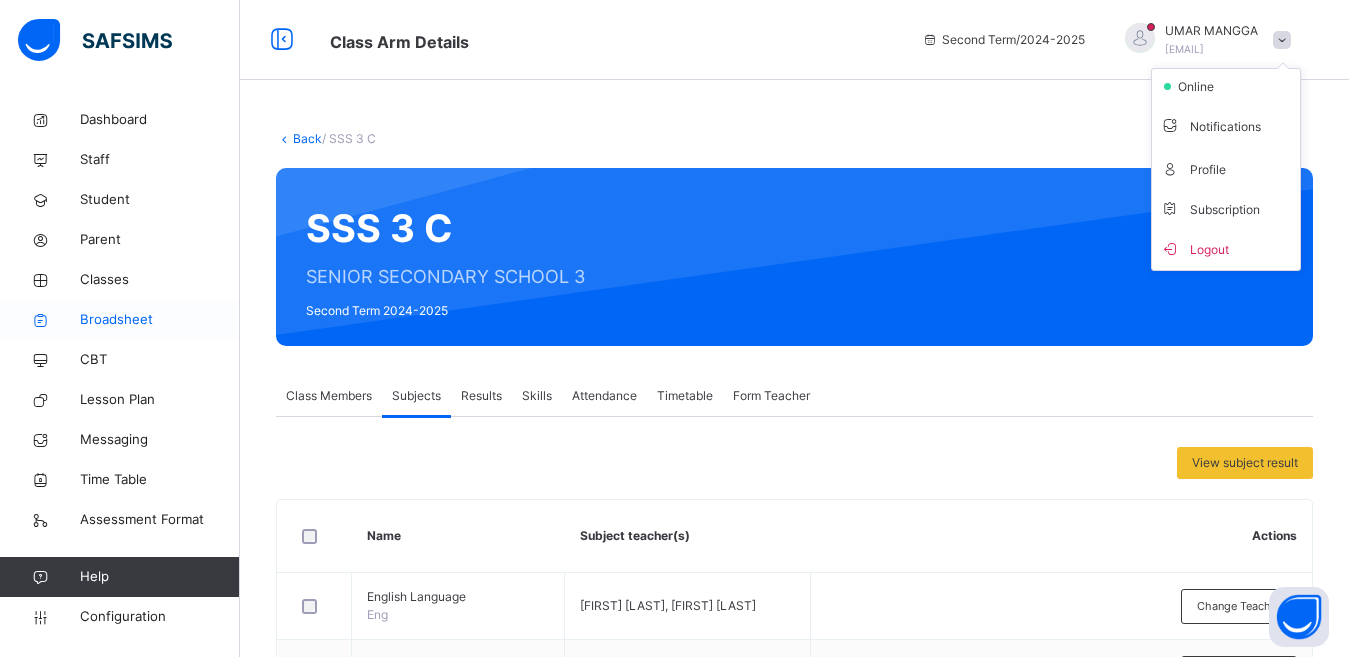 click on "Broadsheet" at bounding box center [160, 320] 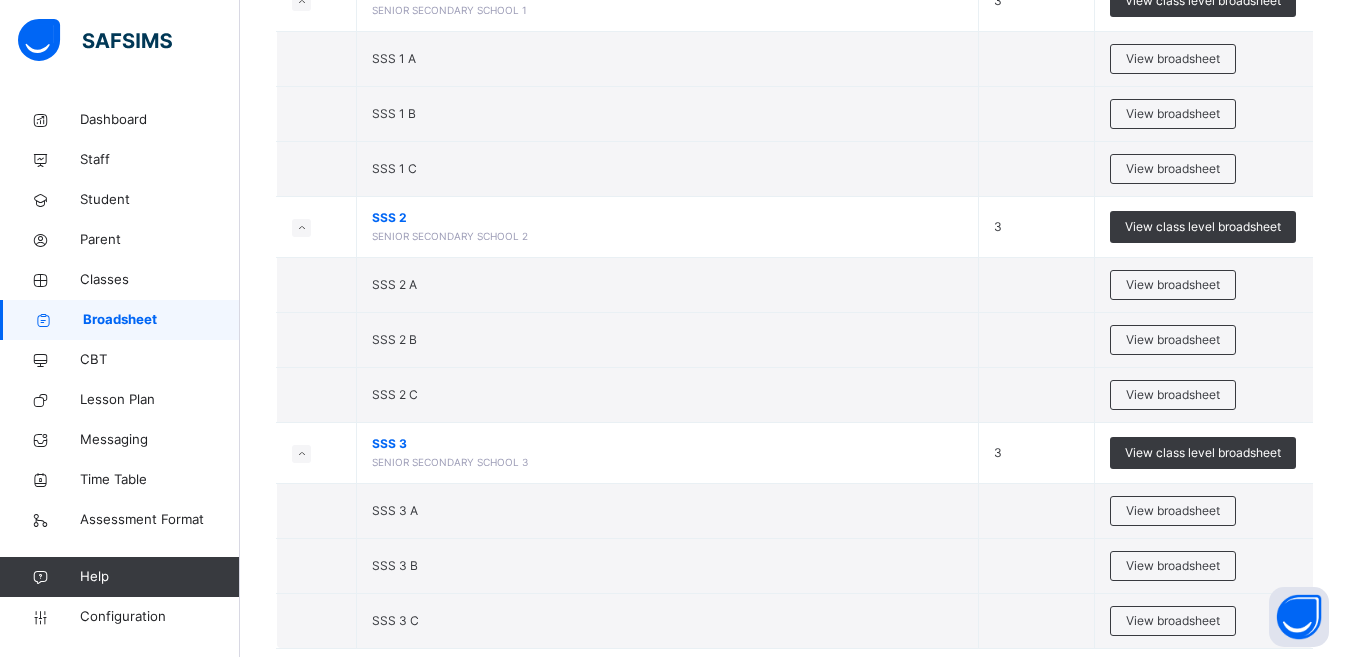 scroll, scrollTop: 2636, scrollLeft: 0, axis: vertical 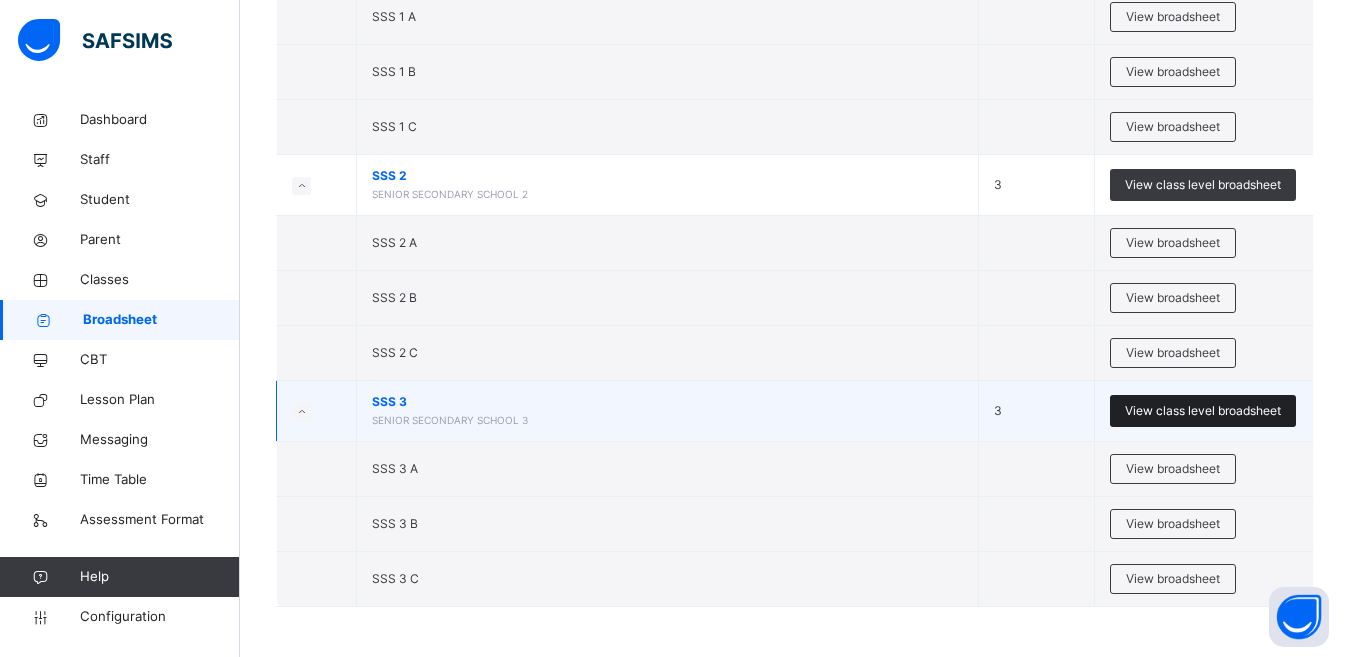 click on "View class level broadsheet" at bounding box center [1203, 411] 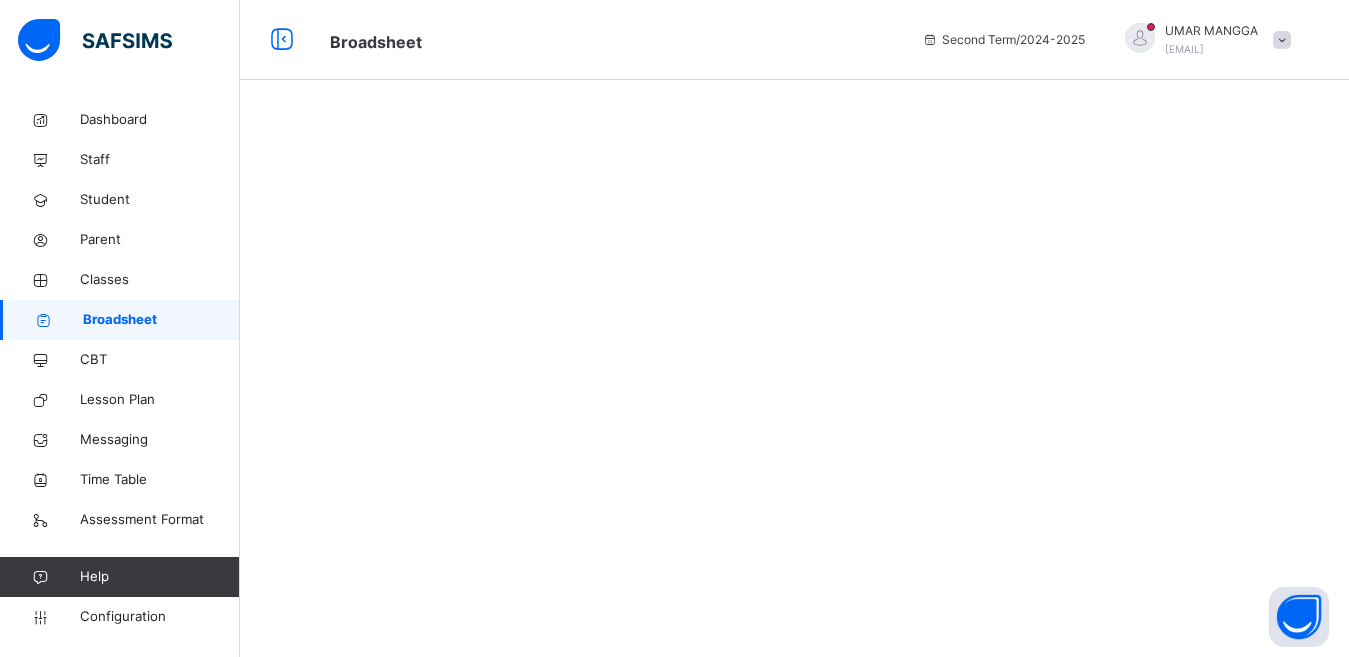 scroll, scrollTop: 0, scrollLeft: 0, axis: both 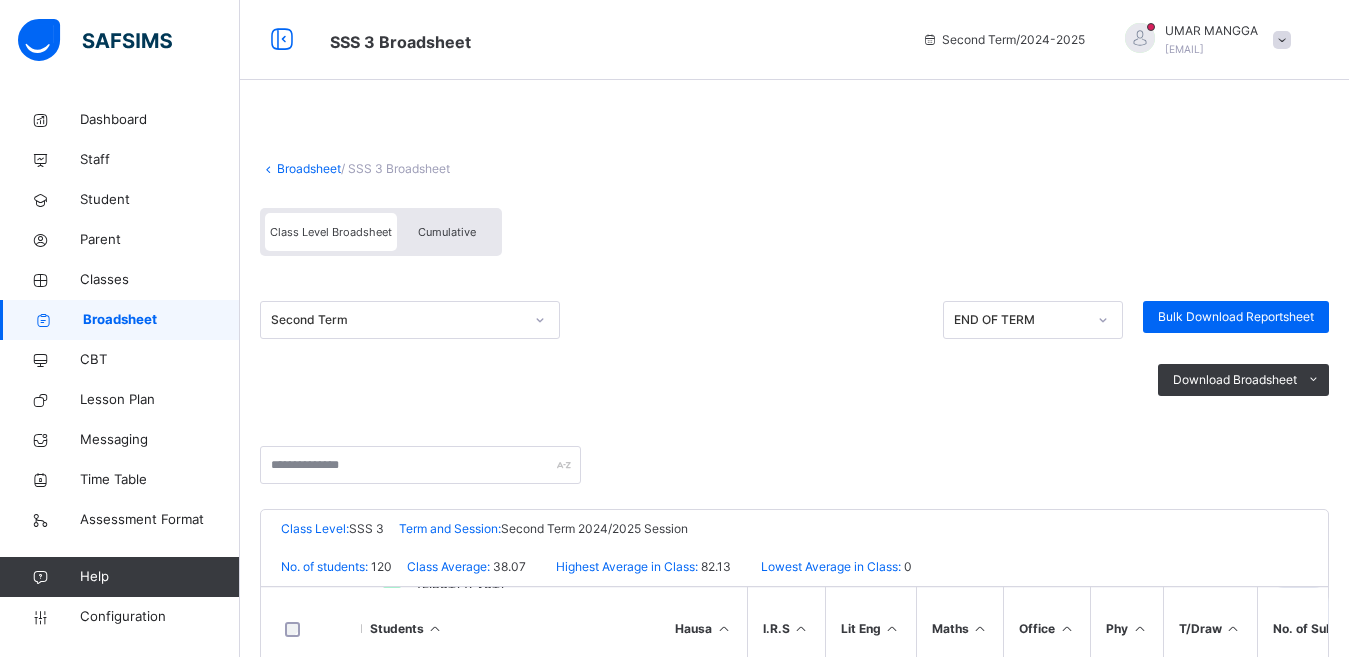 click at bounding box center [1140, 38] 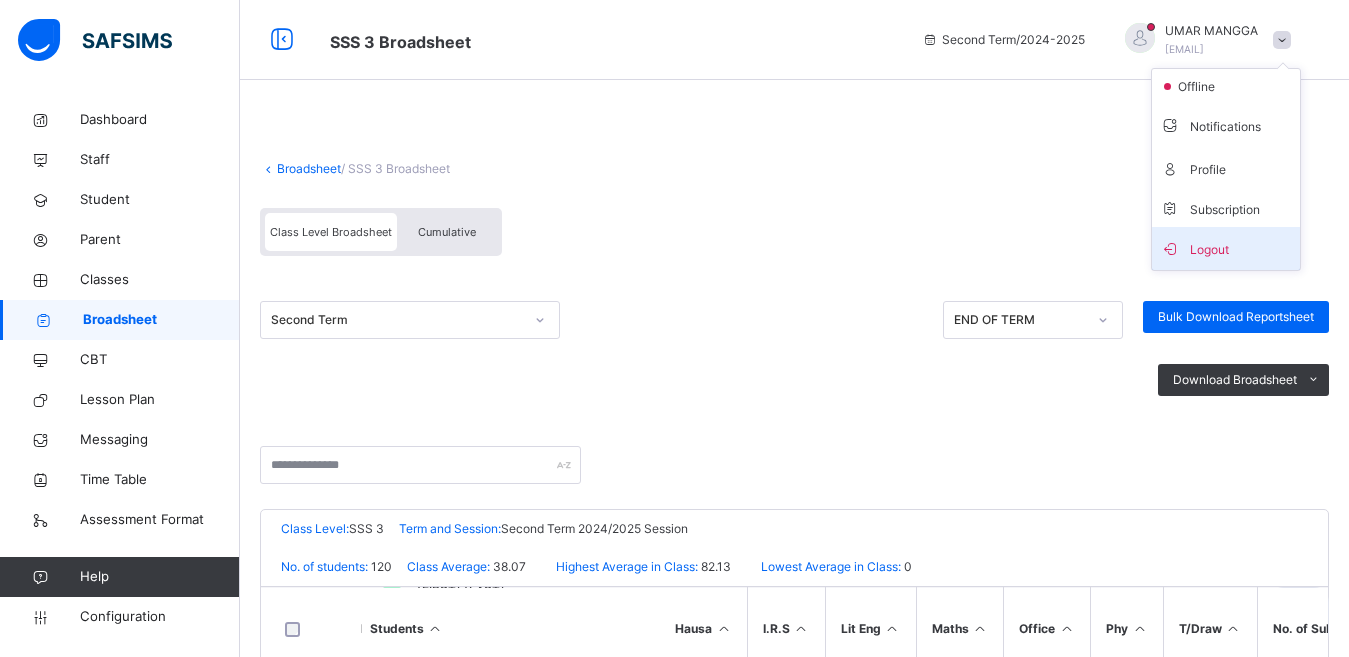 click on "Logout" at bounding box center (1226, 248) 